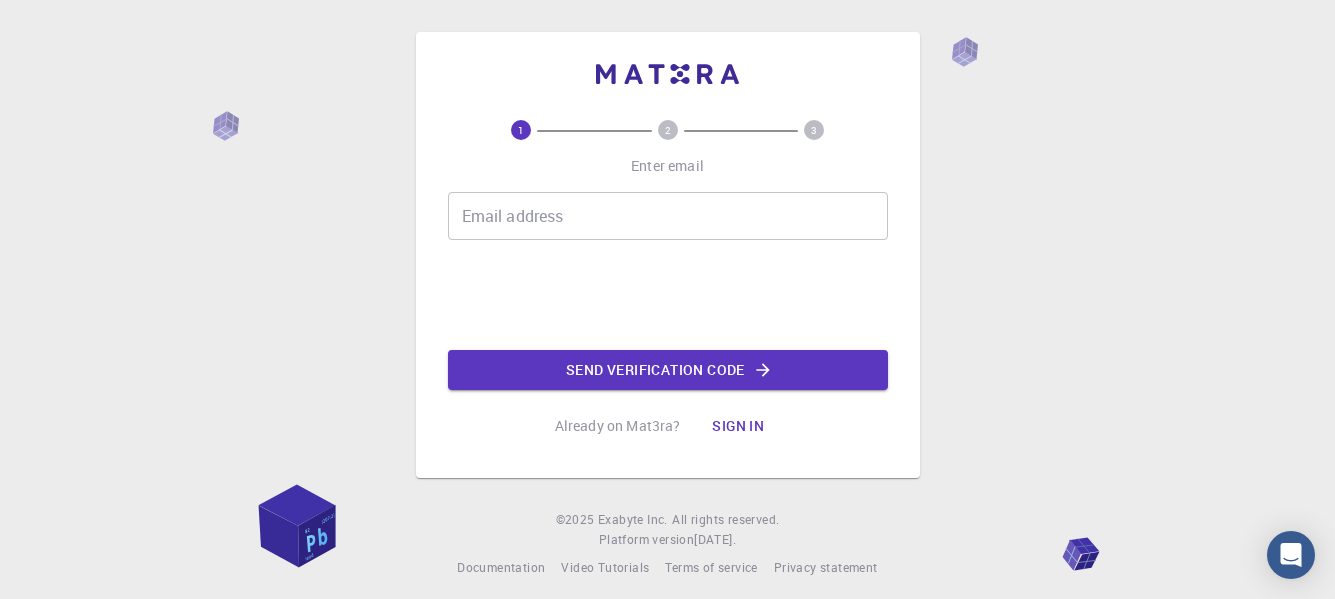 scroll, scrollTop: 0, scrollLeft: 0, axis: both 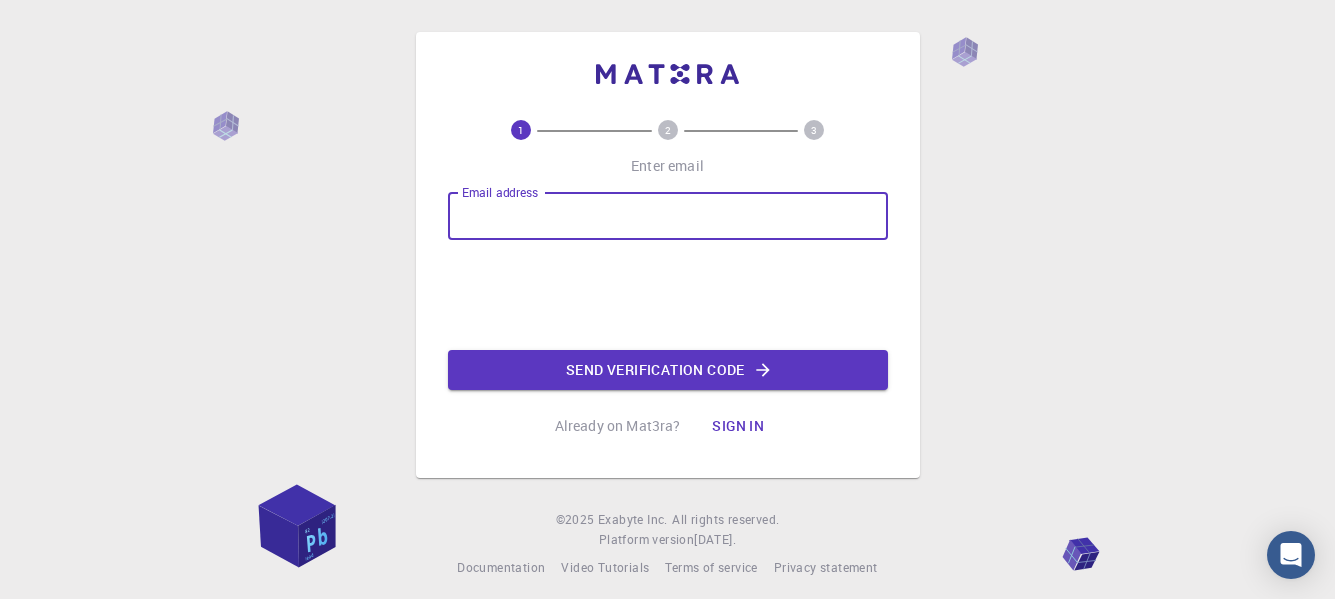 click on "Email address" at bounding box center (668, 216) 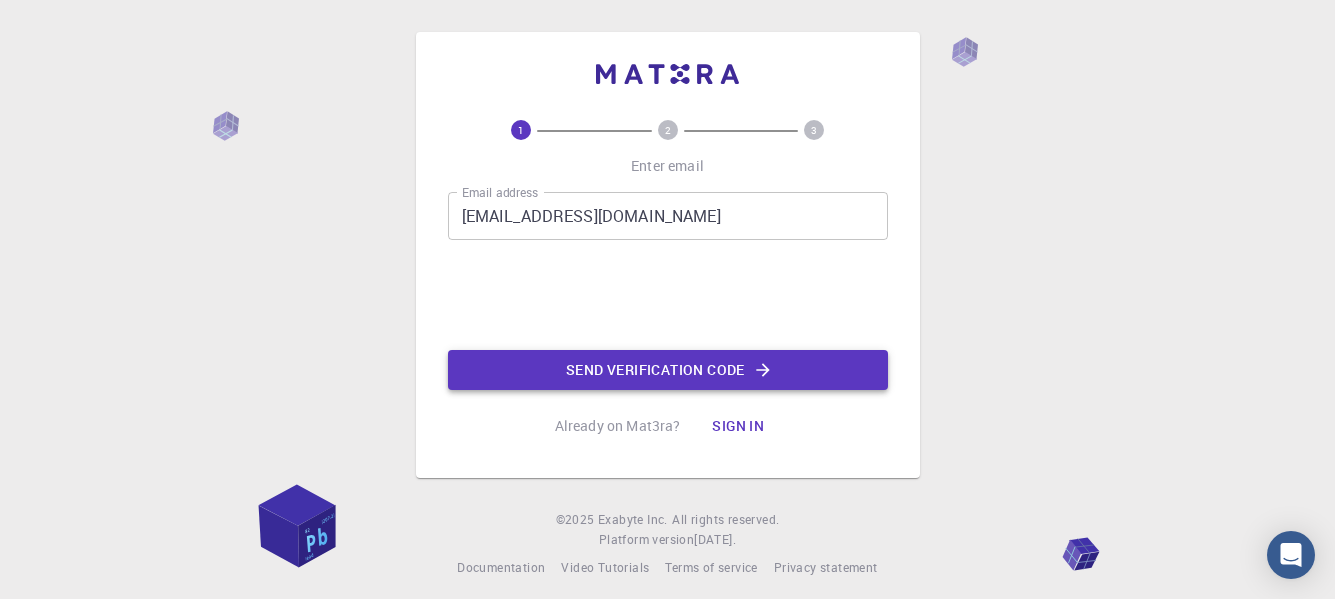 click on "Send verification code" 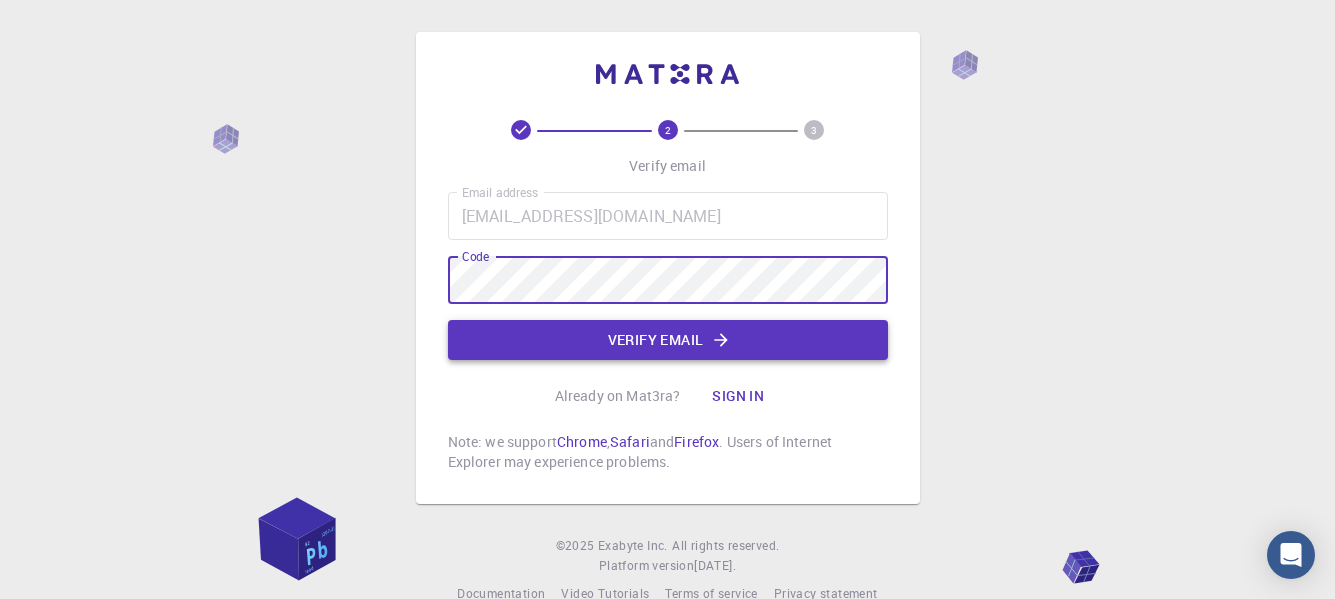 click on "Verify email" 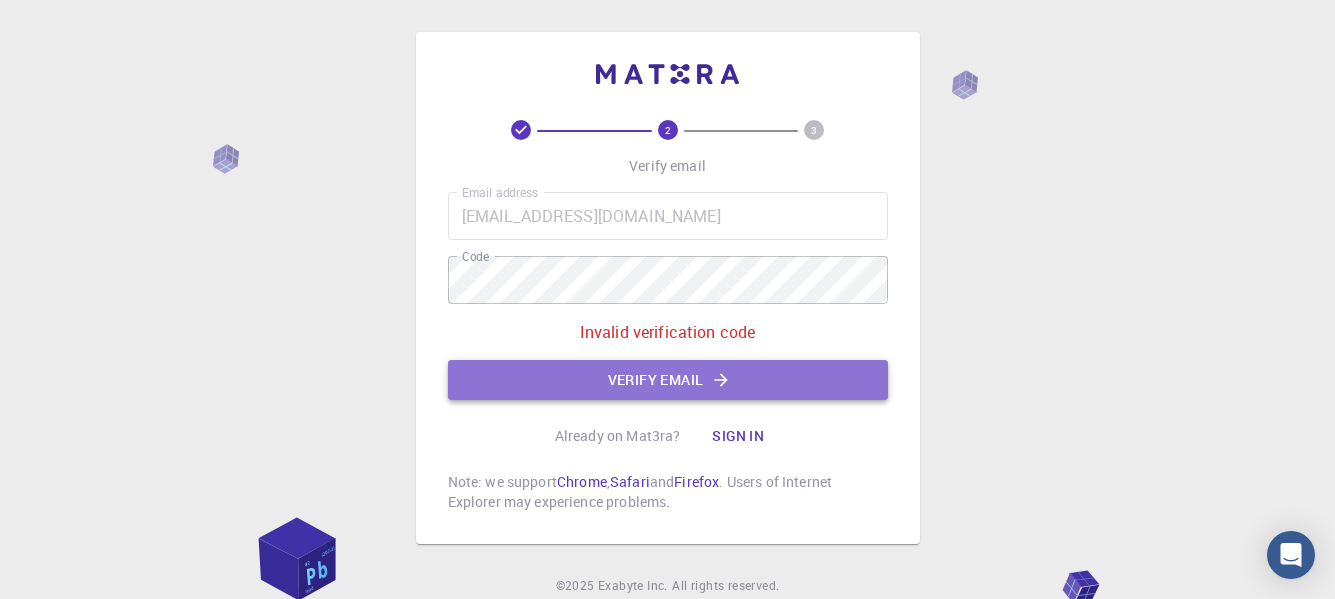 click on "Verify email" at bounding box center [668, 380] 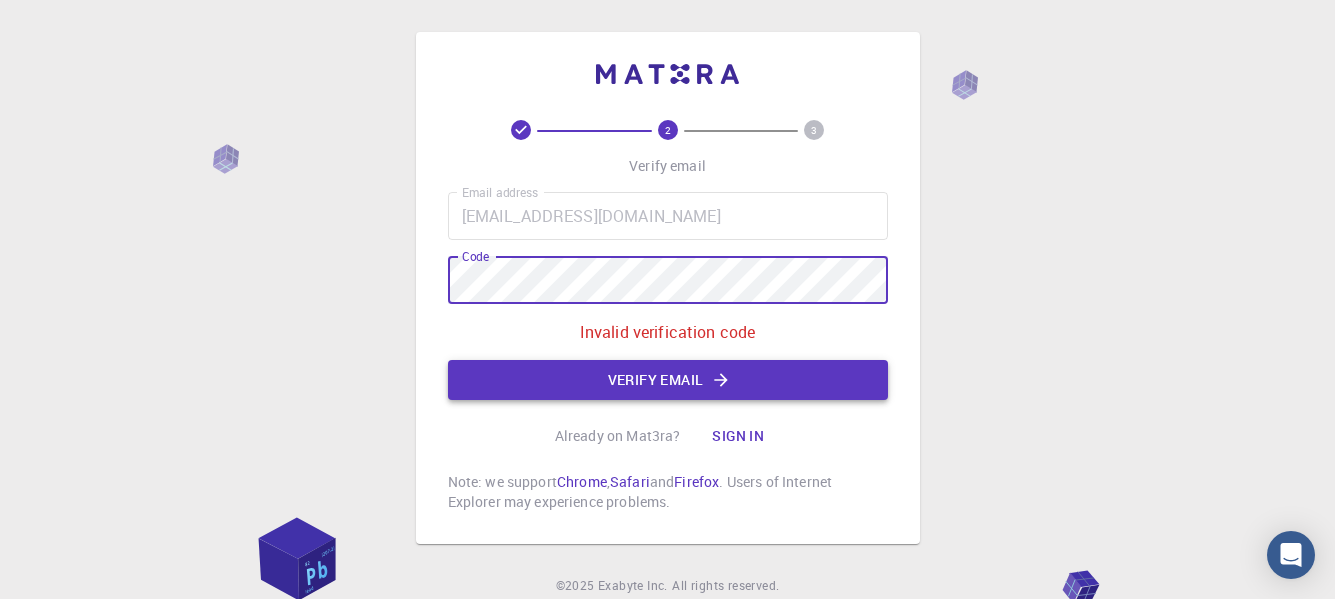 click on "Verify email" at bounding box center [668, 380] 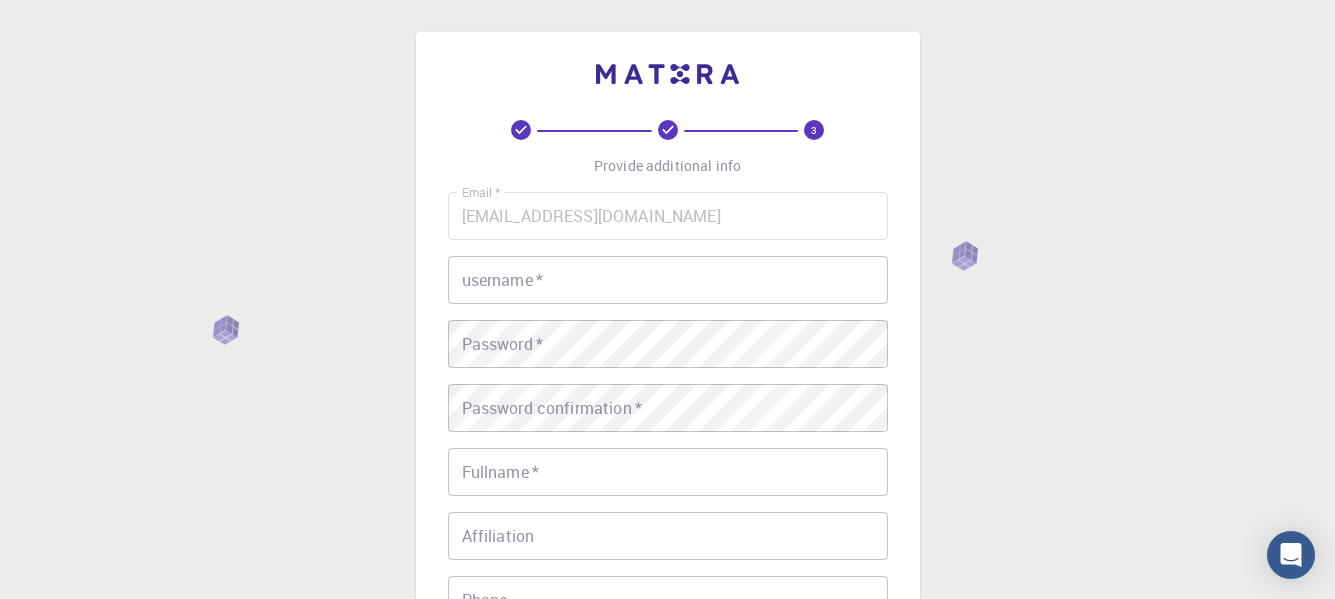 click on "username   *" at bounding box center [668, 280] 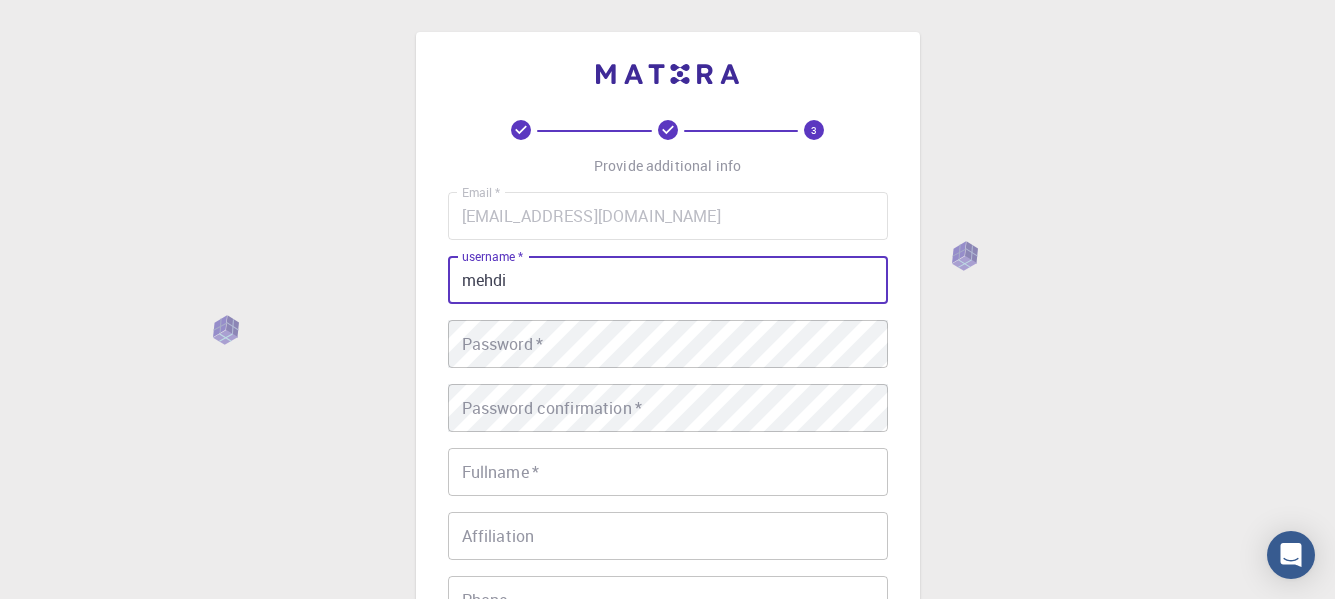 type on "mehdi" 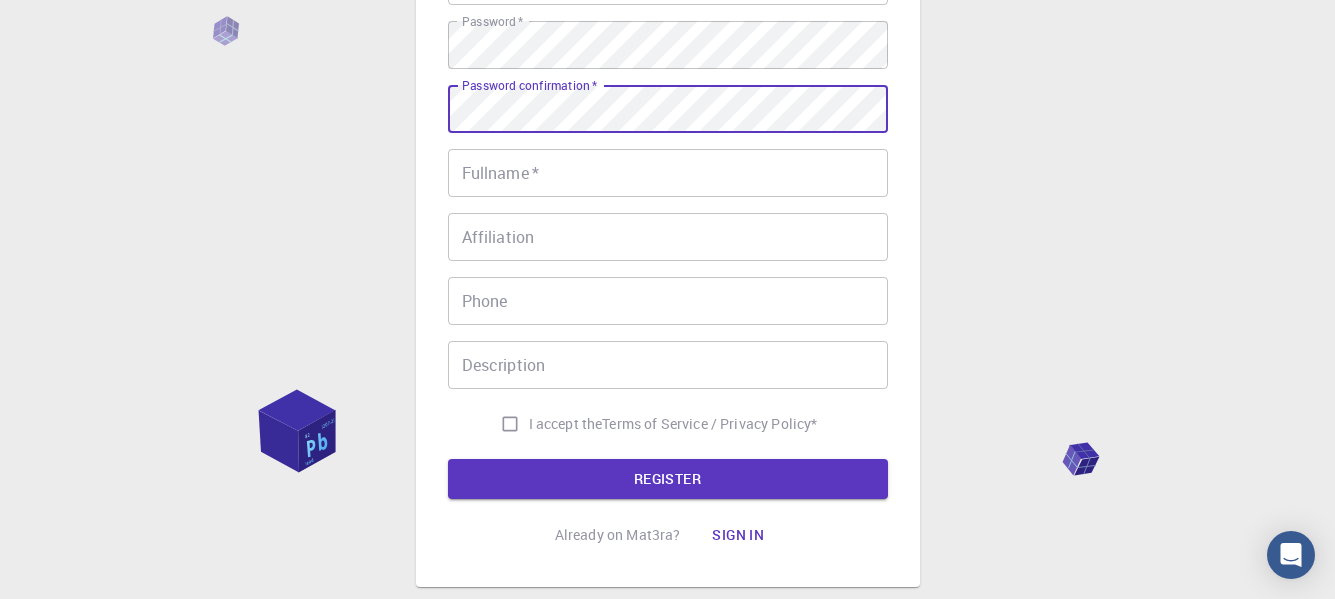 scroll, scrollTop: 300, scrollLeft: 0, axis: vertical 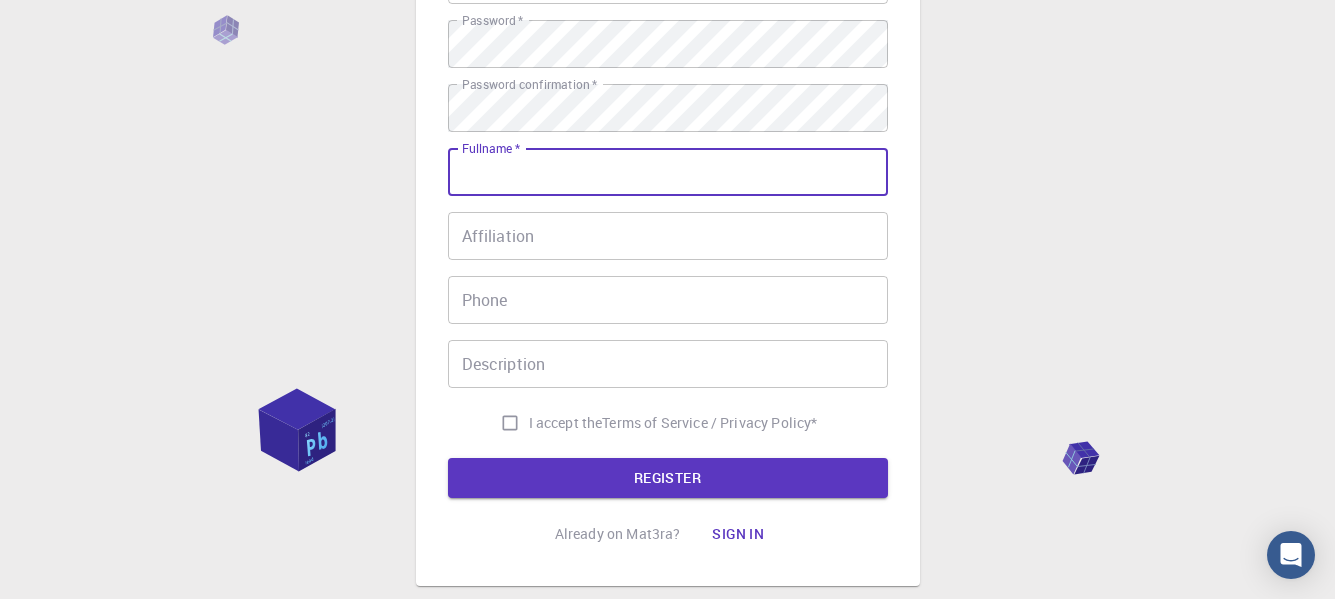 click on "Fullname   * Fullname   *" at bounding box center [668, 172] 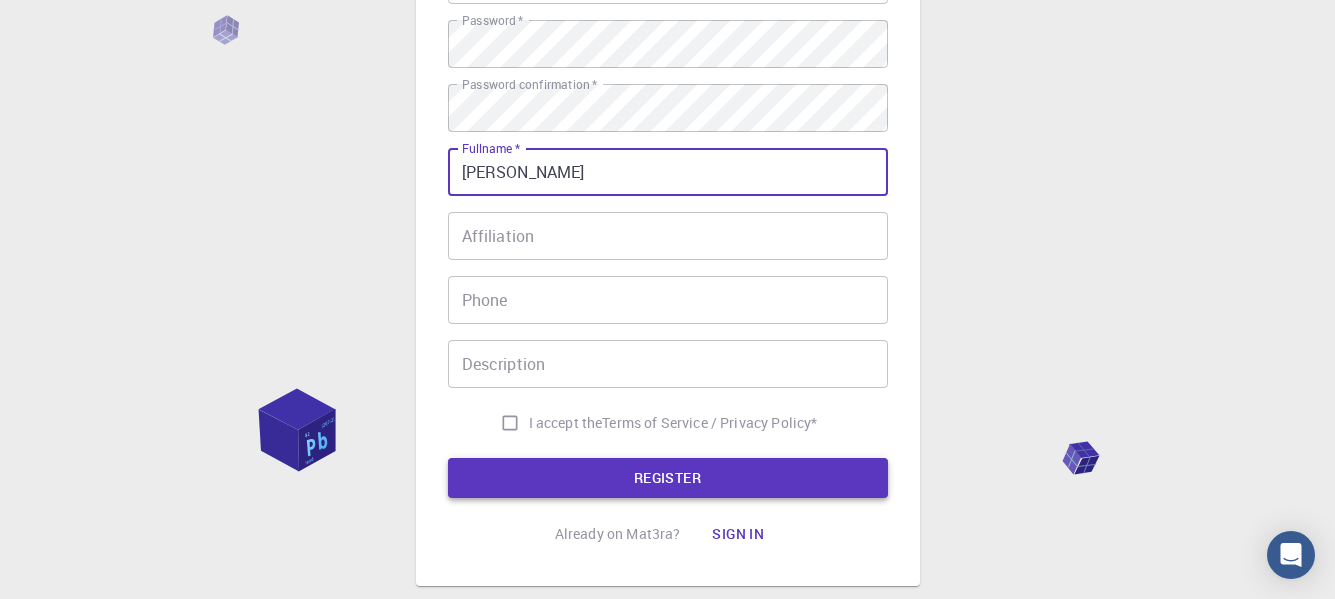 type on "[PERSON_NAME]" 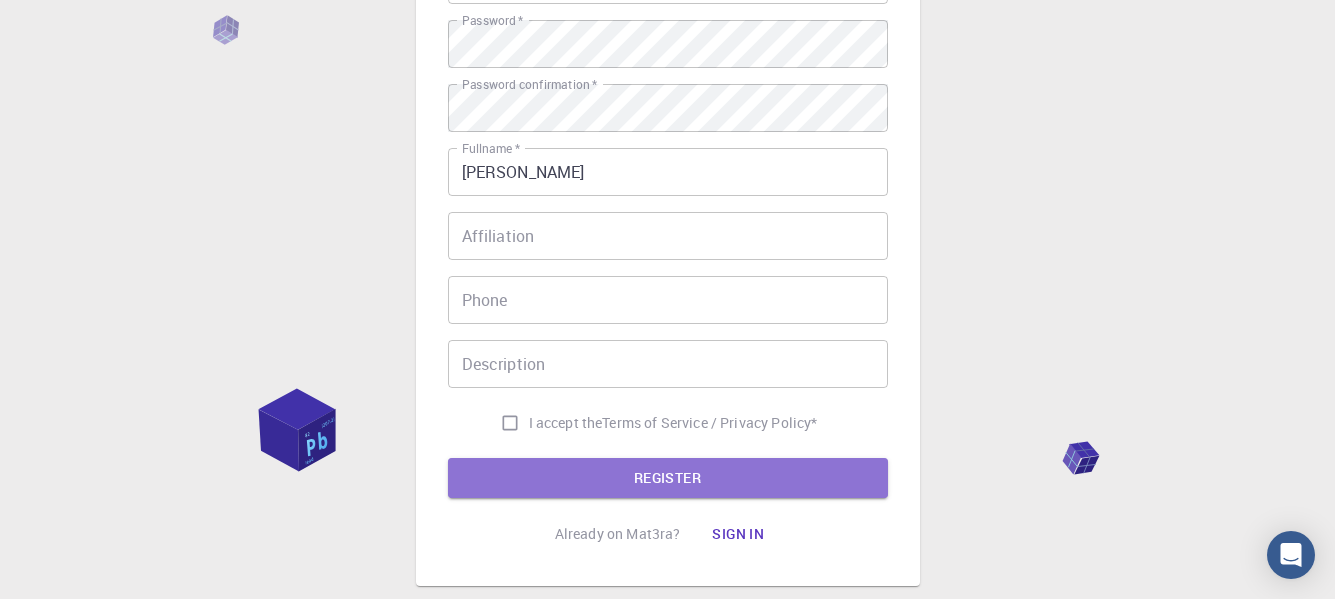 click on "REGISTER" at bounding box center (668, 478) 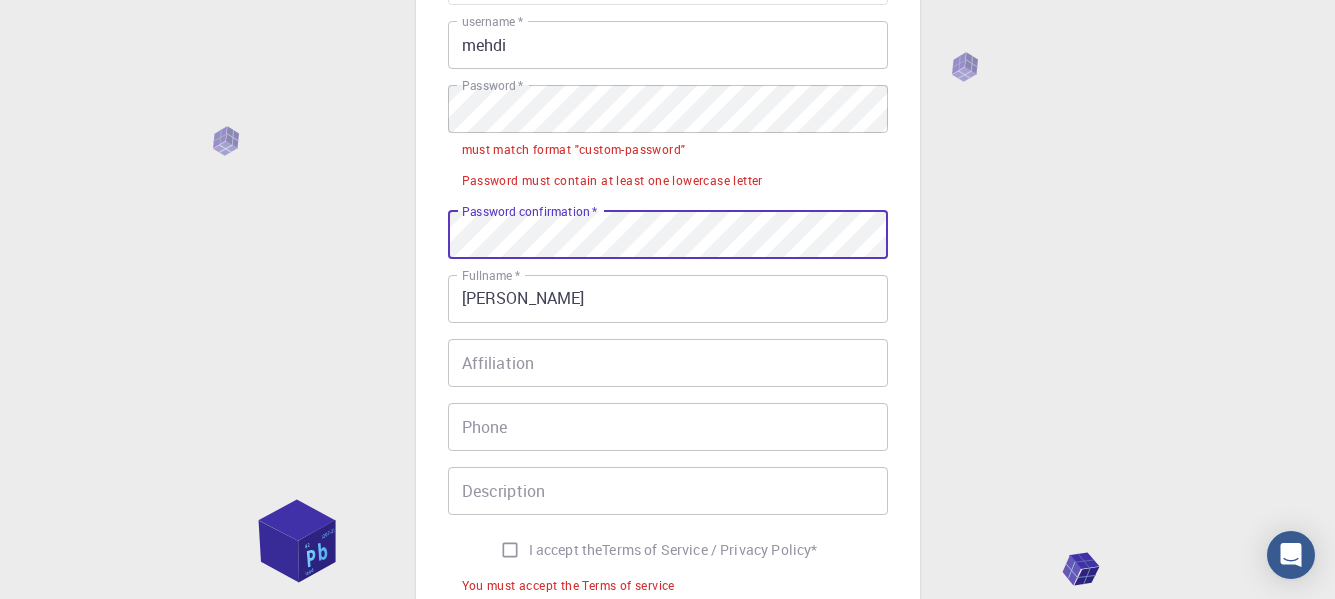 scroll, scrollTop: 200, scrollLeft: 0, axis: vertical 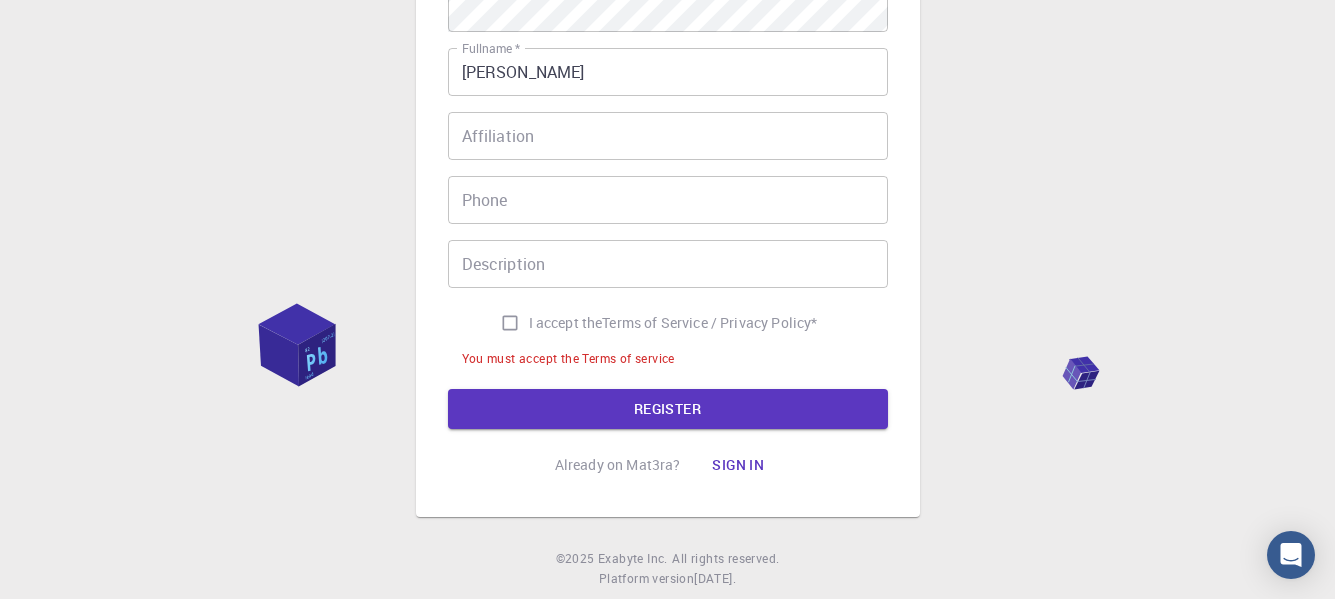 click on "I accept the  Terms of Service / Privacy Policy  *" at bounding box center (510, 323) 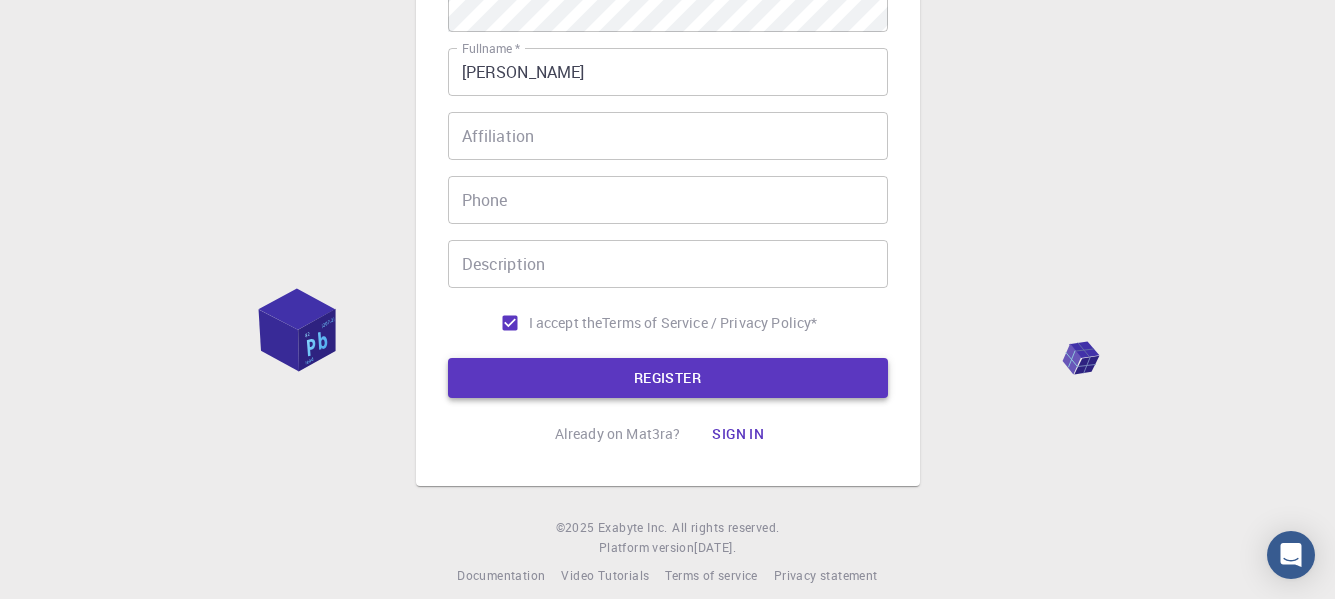 click on "REGISTER" at bounding box center (668, 378) 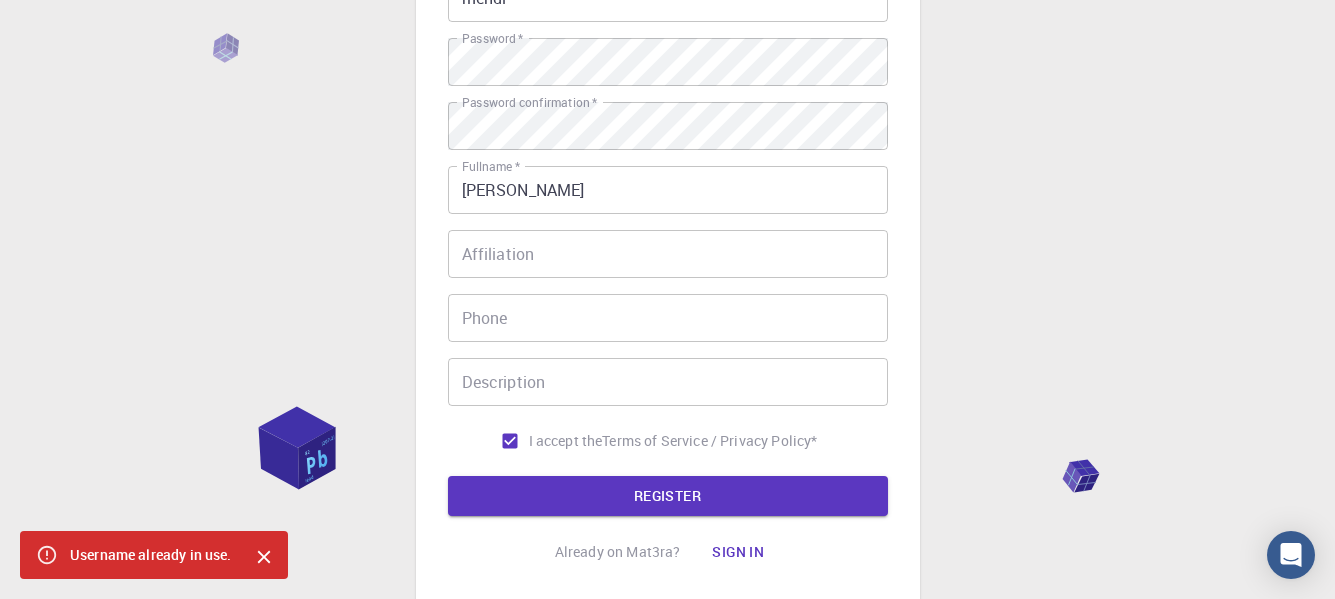 scroll, scrollTop: 0, scrollLeft: 0, axis: both 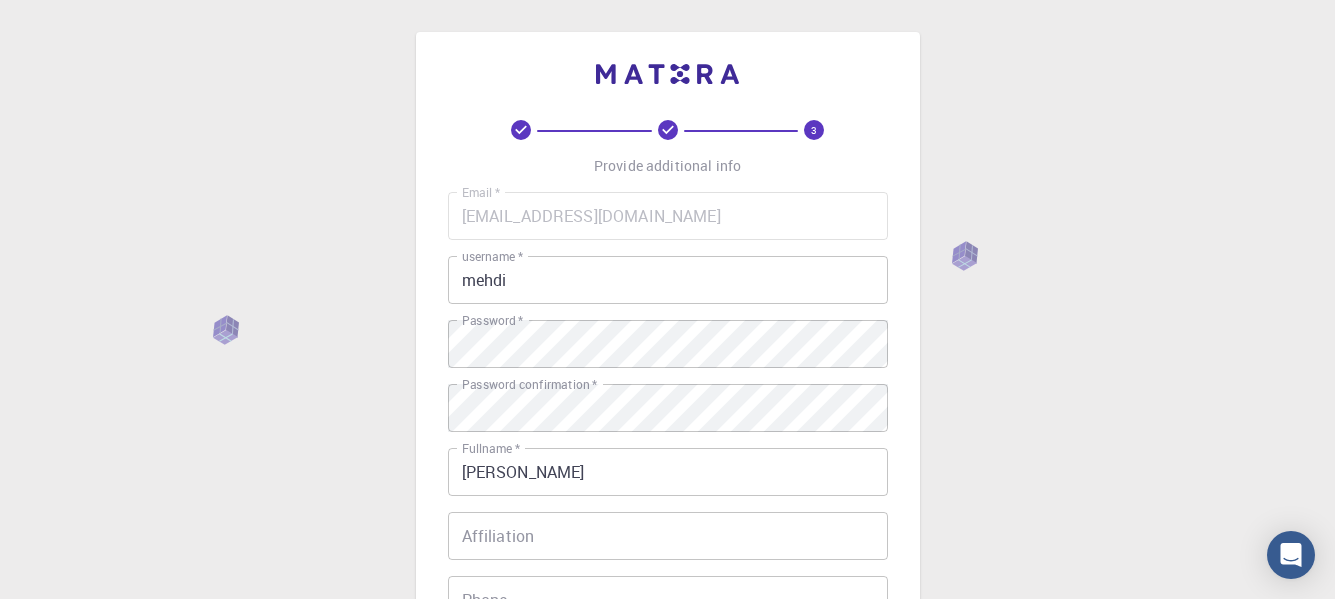 click on "mehdi" at bounding box center [668, 280] 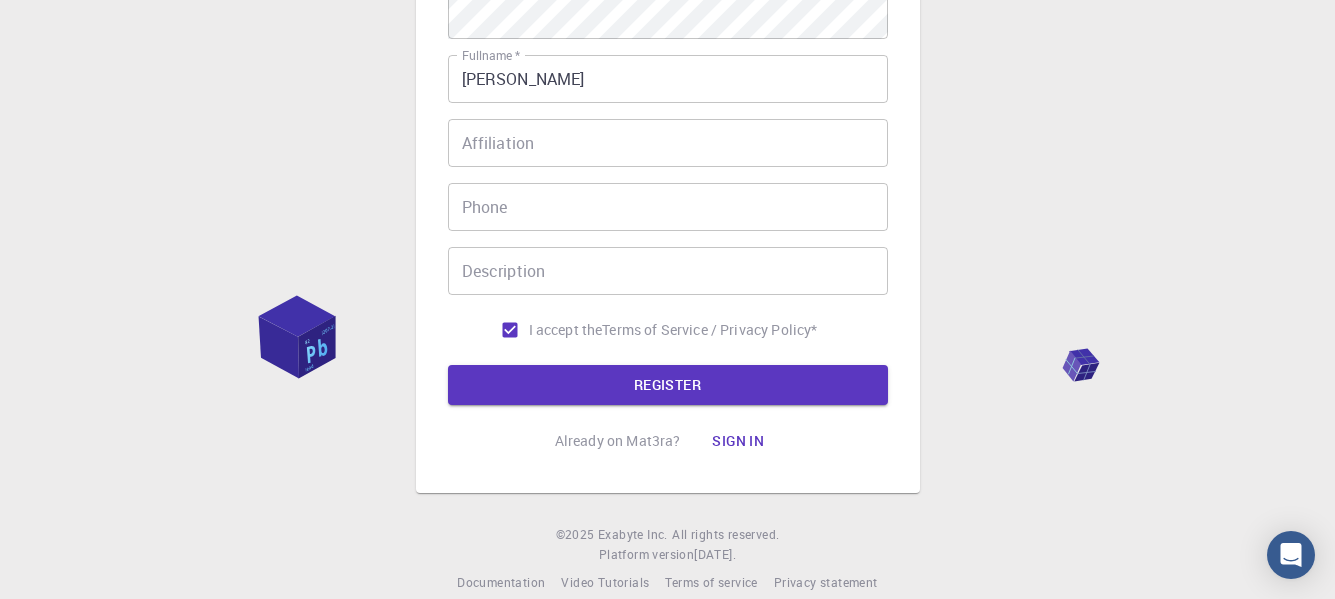scroll, scrollTop: 419, scrollLeft: 0, axis: vertical 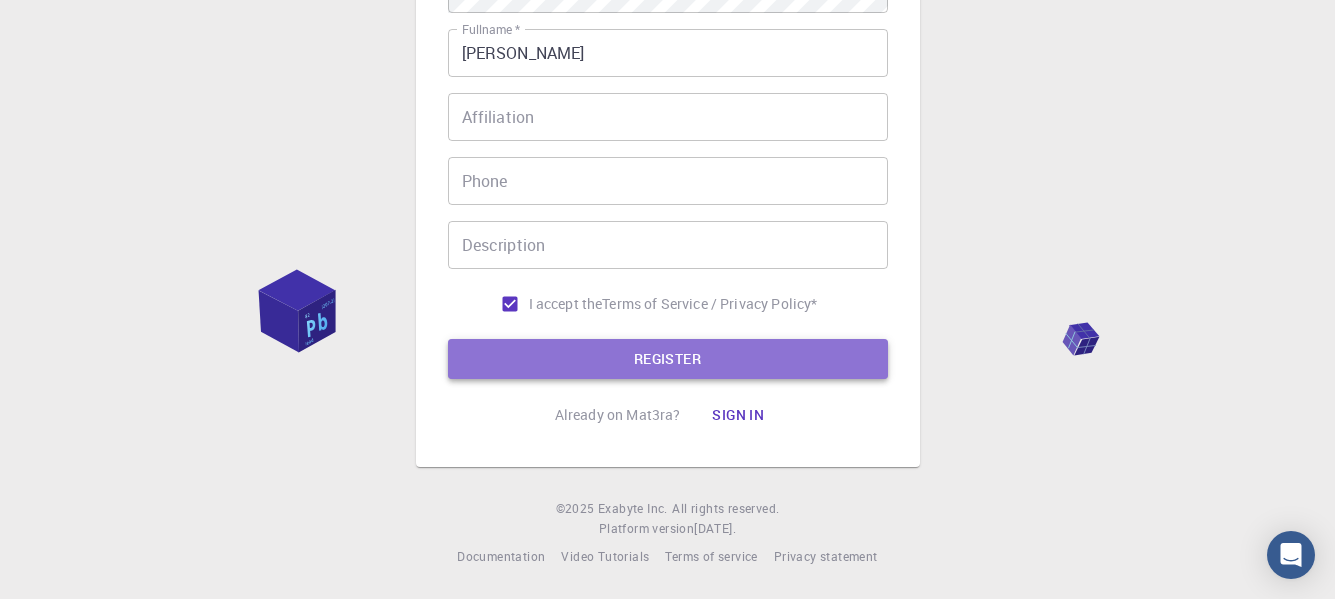 click on "REGISTER" at bounding box center [668, 359] 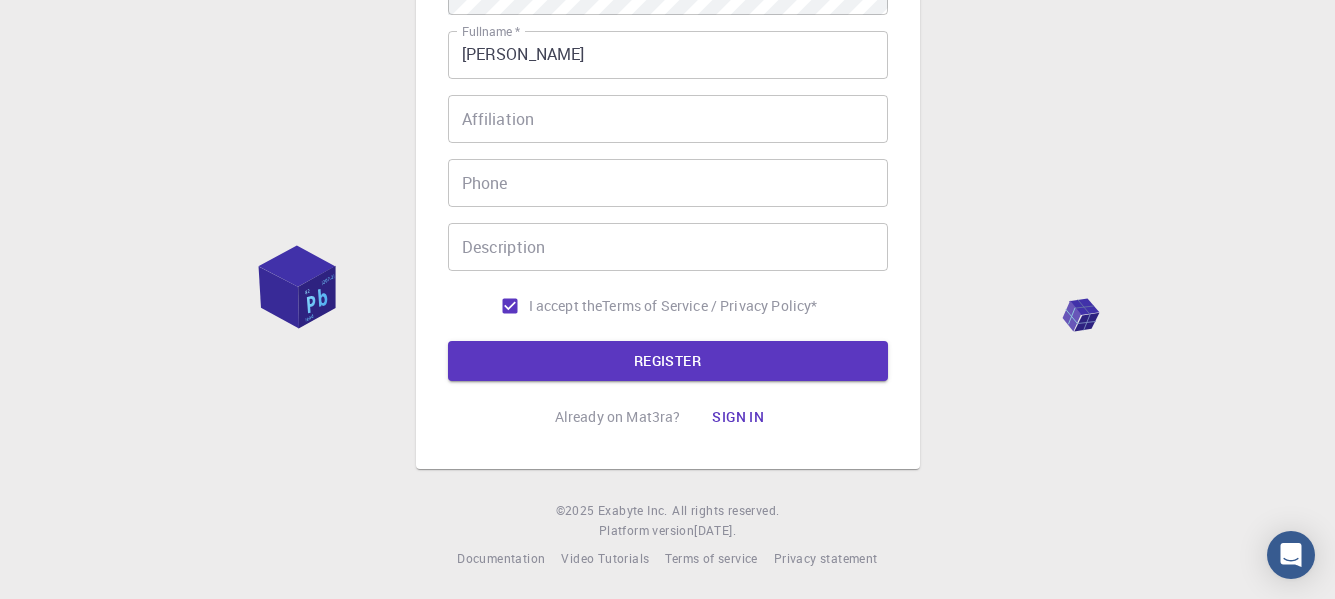 scroll, scrollTop: 470, scrollLeft: 0, axis: vertical 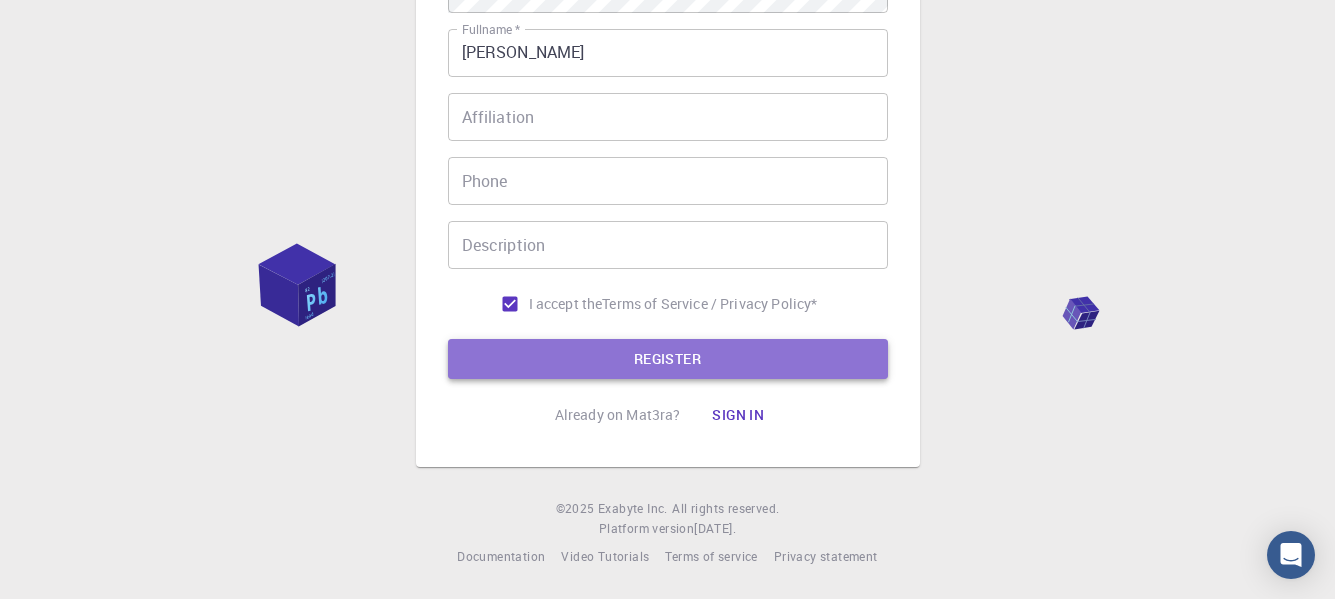 click on "REGISTER" at bounding box center (668, 359) 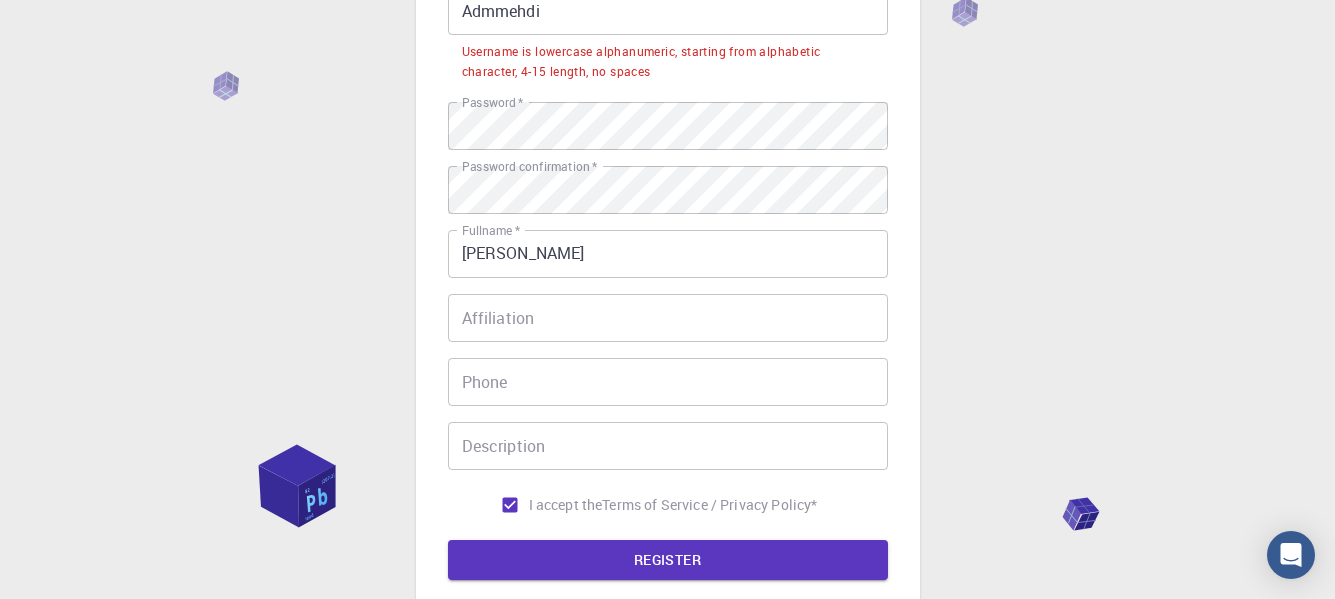 scroll, scrollTop: 270, scrollLeft: 0, axis: vertical 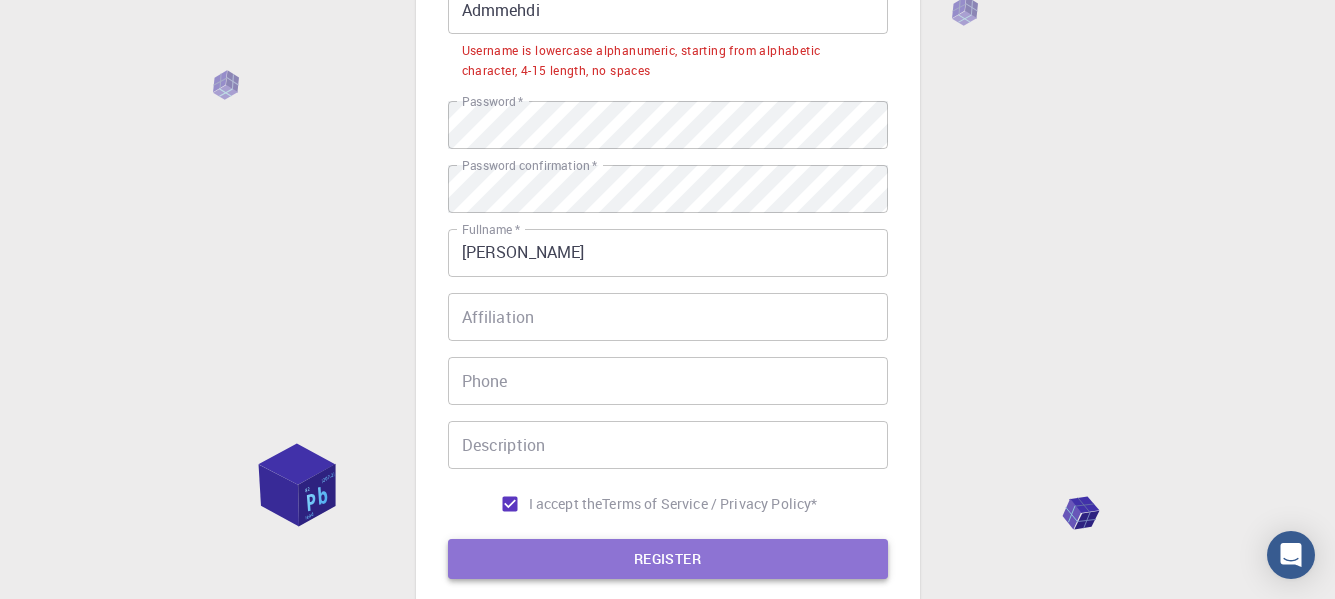 click on "REGISTER" at bounding box center [668, 559] 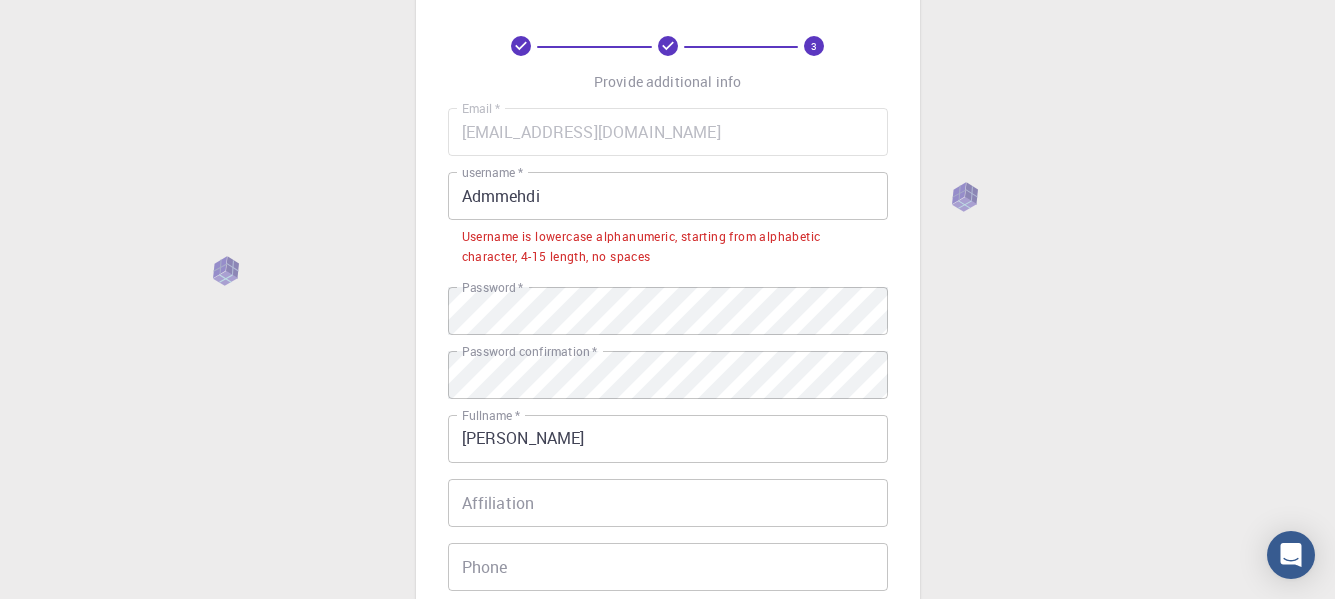 scroll, scrollTop: 70, scrollLeft: 0, axis: vertical 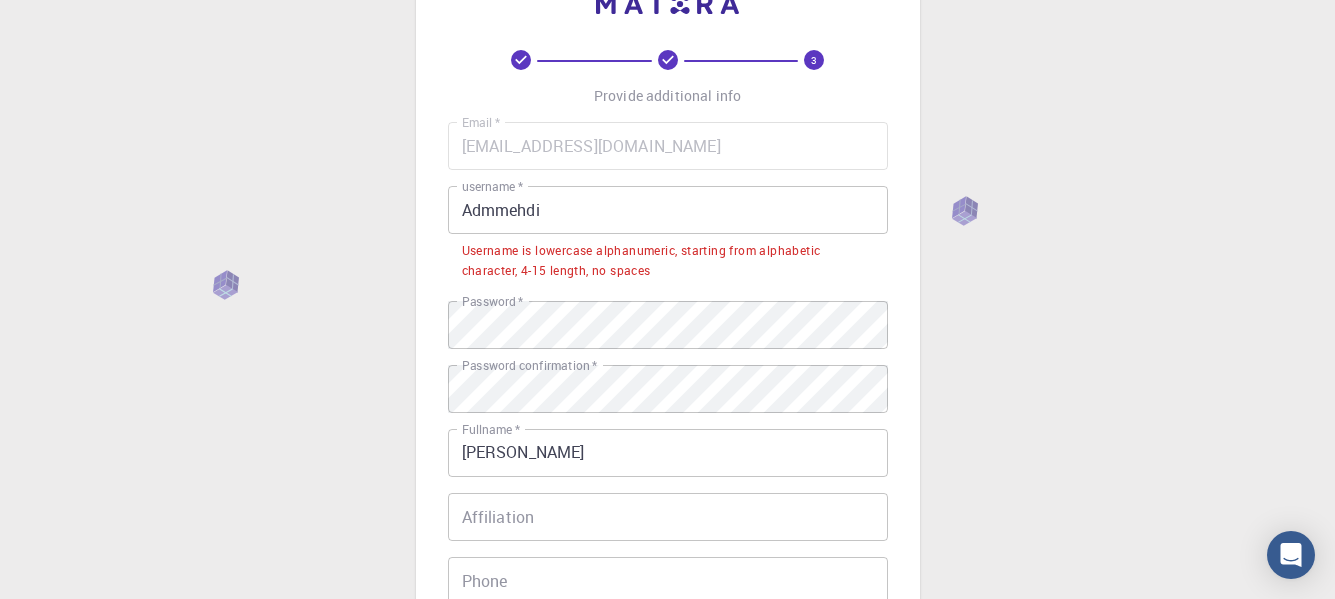 click on "Admmehdi" at bounding box center (668, 210) 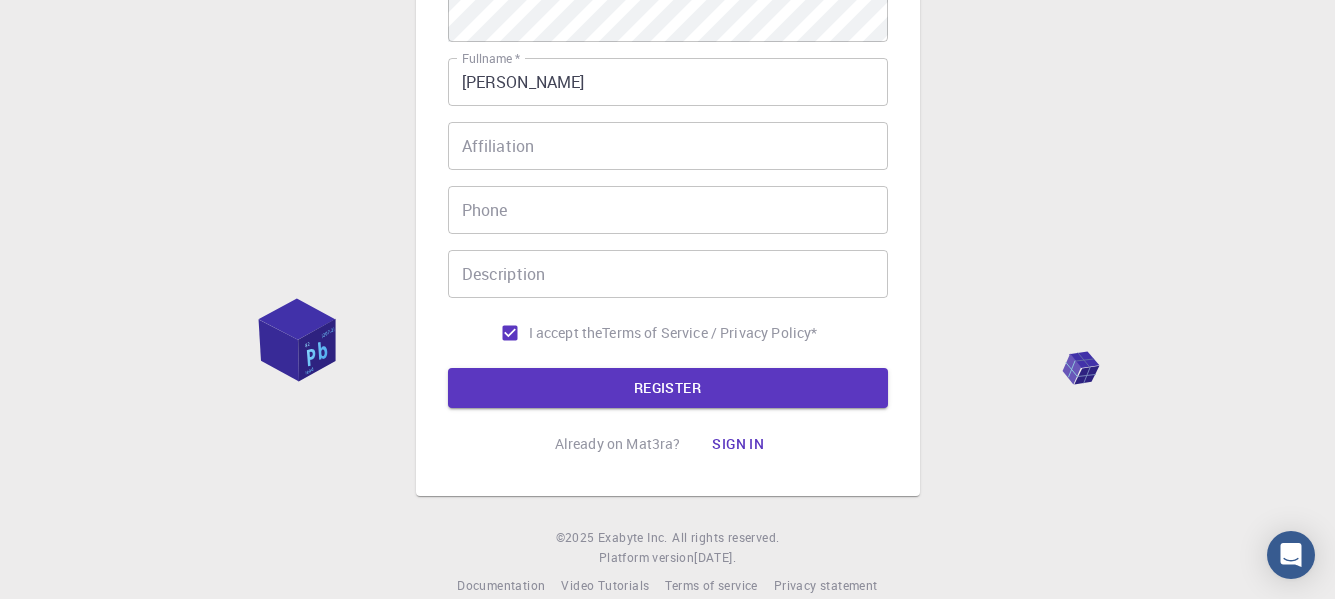 scroll, scrollTop: 419, scrollLeft: 0, axis: vertical 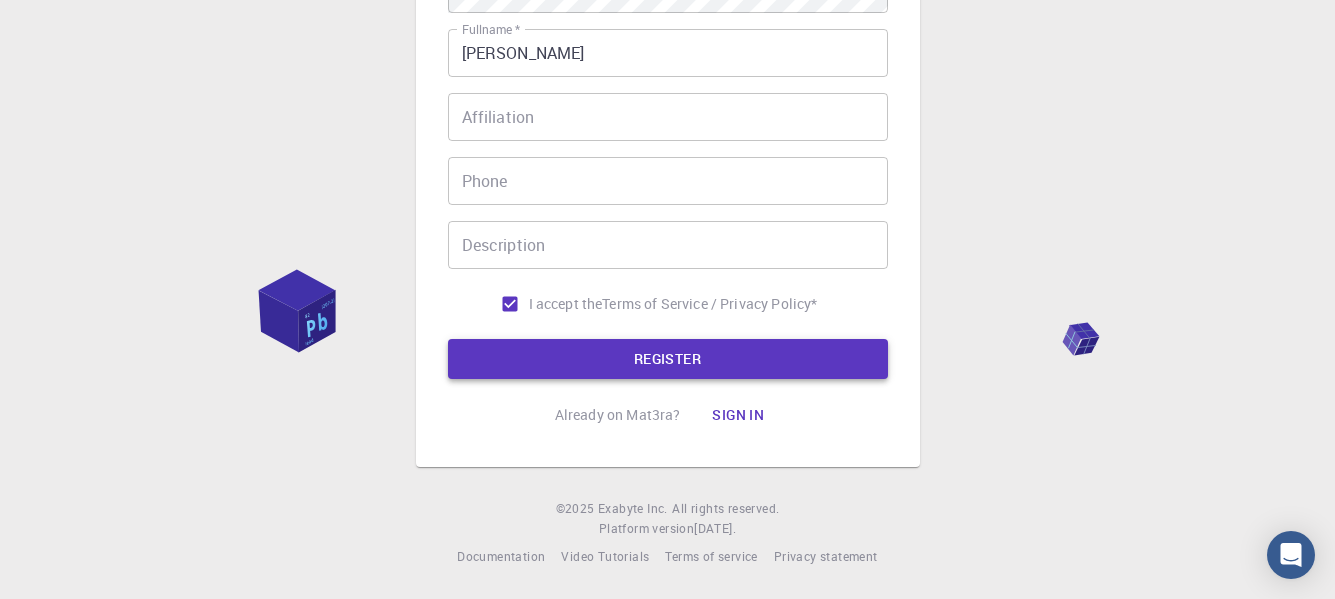 type on "admmehdi" 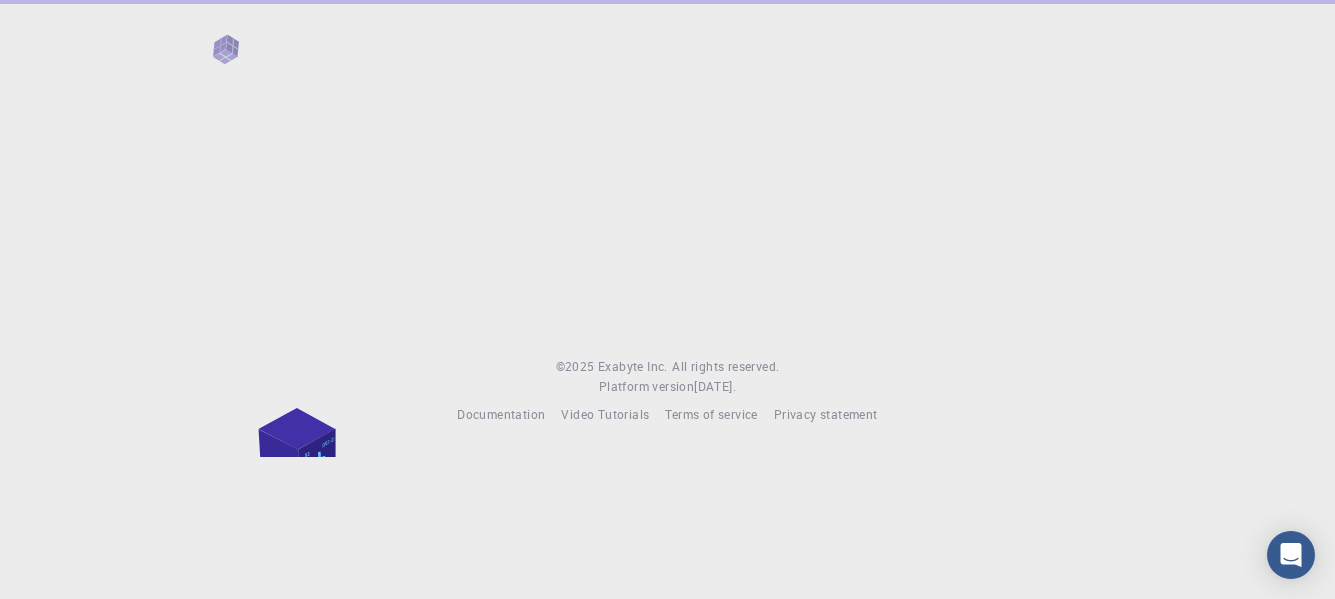 scroll, scrollTop: 0, scrollLeft: 0, axis: both 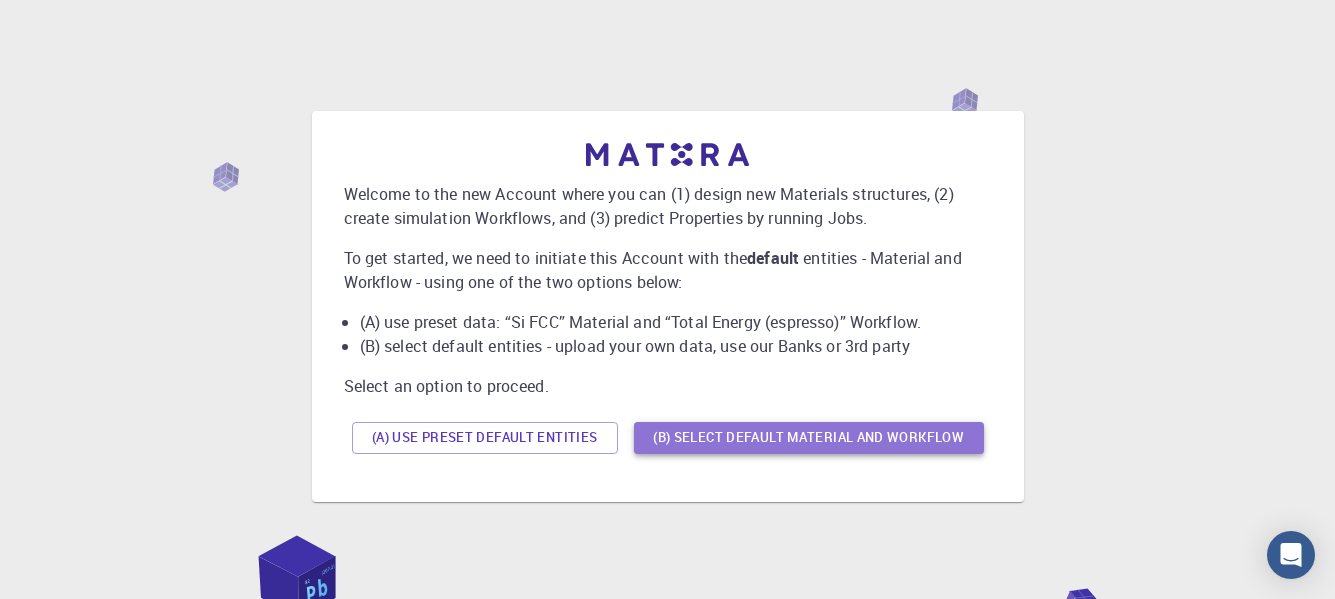 click on "(B) Select default material and workflow" at bounding box center (809, 438) 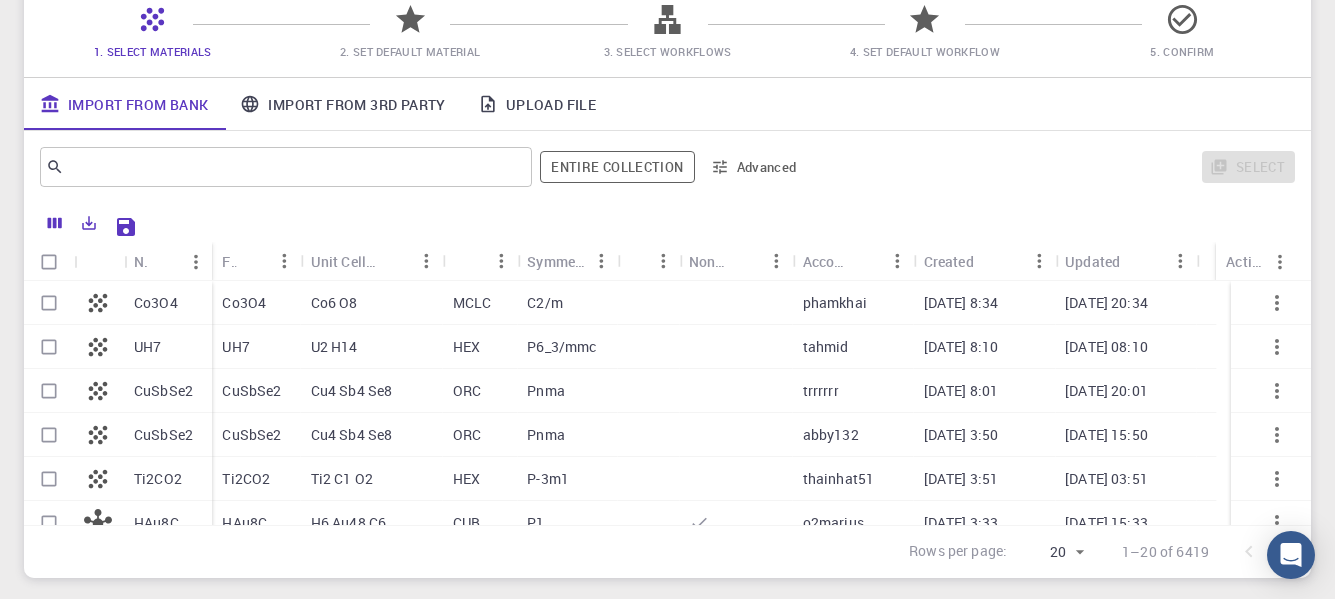 scroll, scrollTop: 209, scrollLeft: 0, axis: vertical 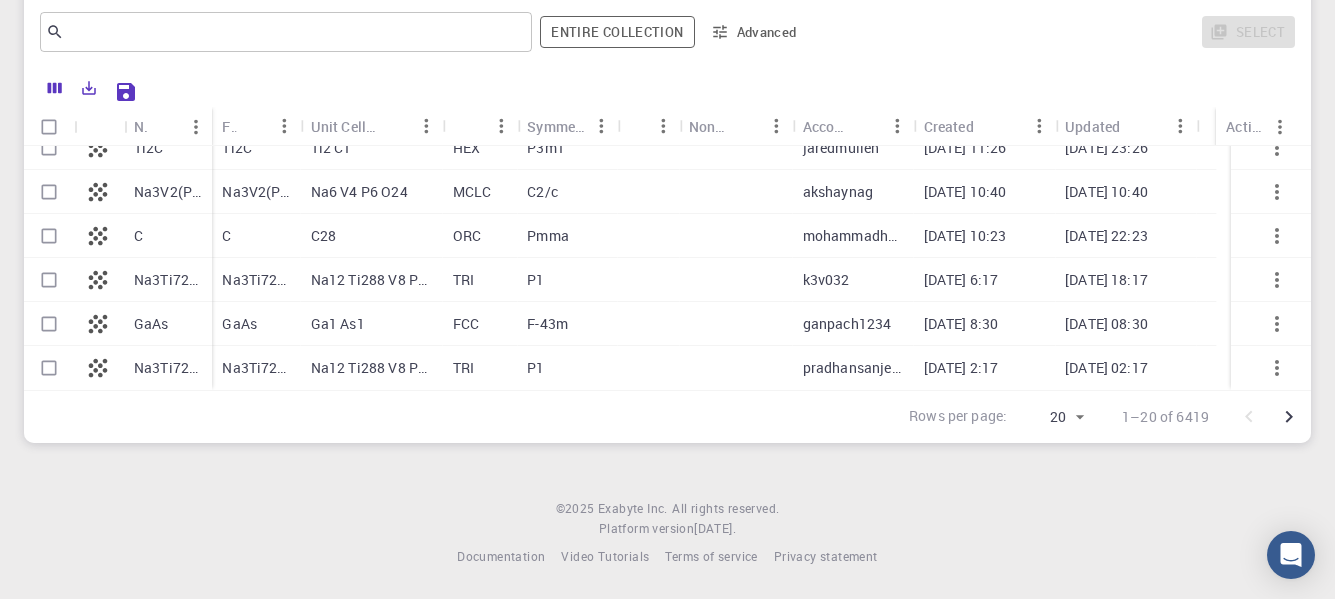 click 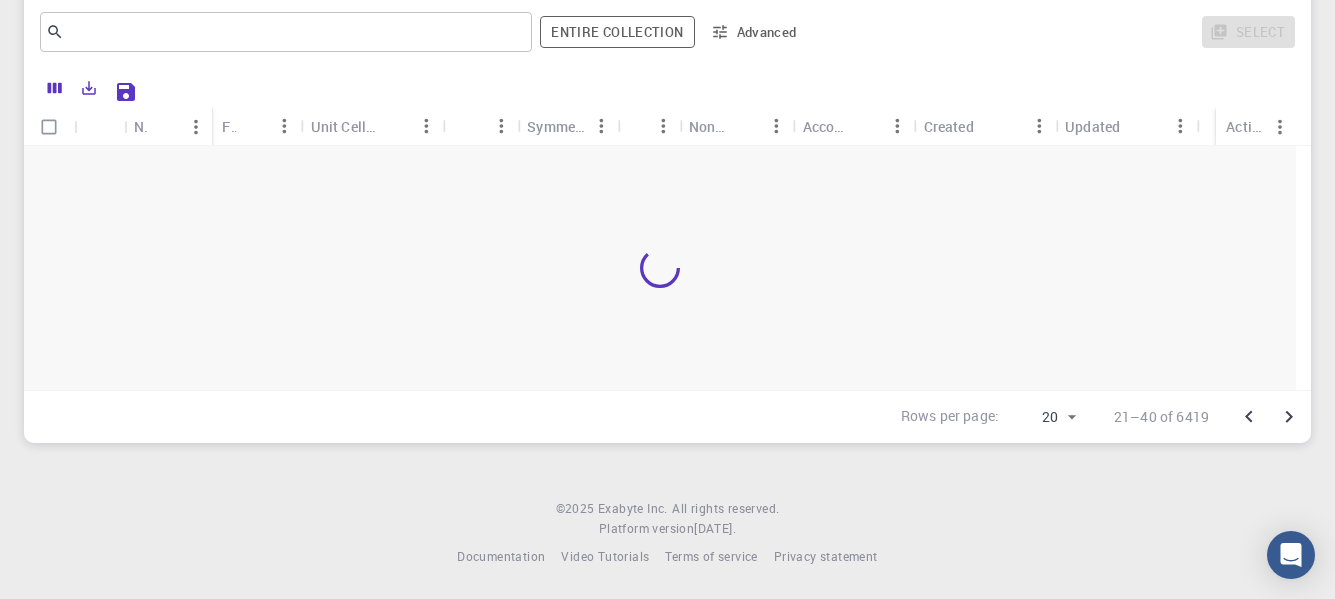scroll, scrollTop: 0, scrollLeft: 0, axis: both 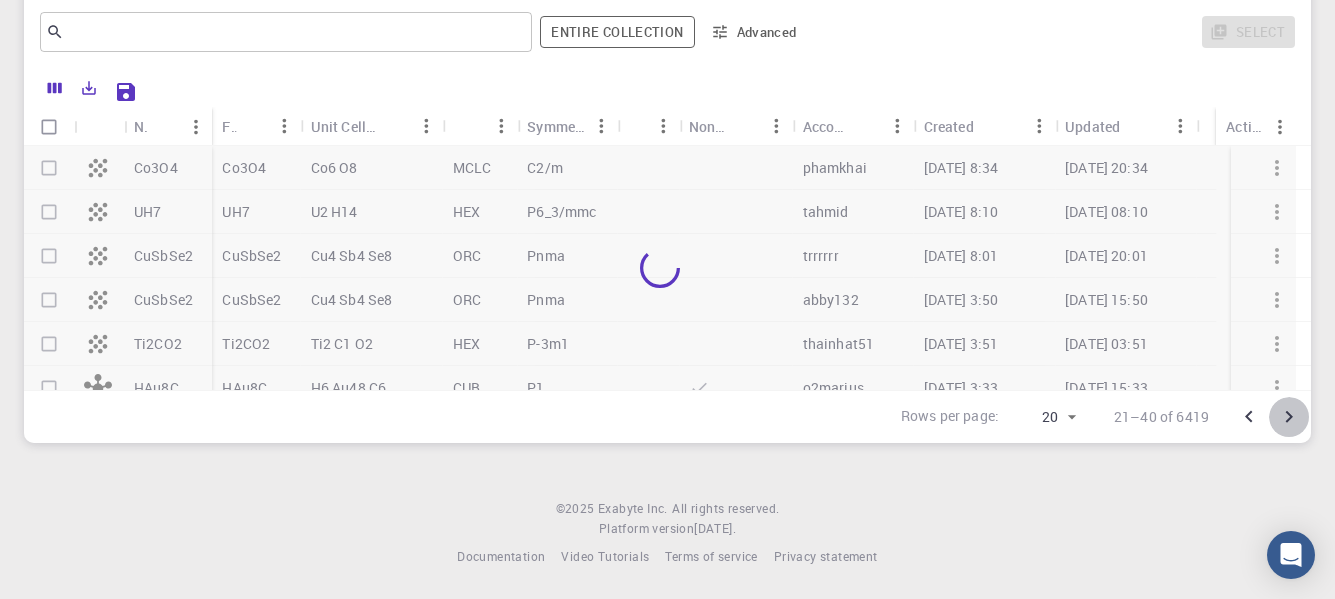 click 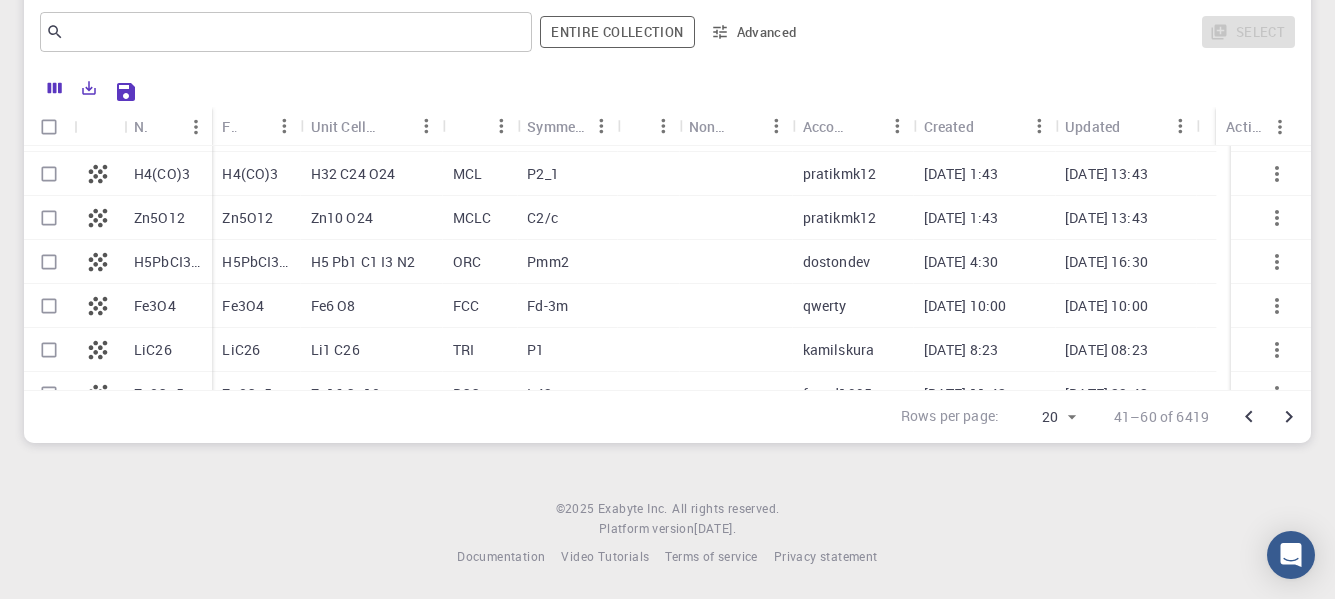 scroll, scrollTop: 400, scrollLeft: 0, axis: vertical 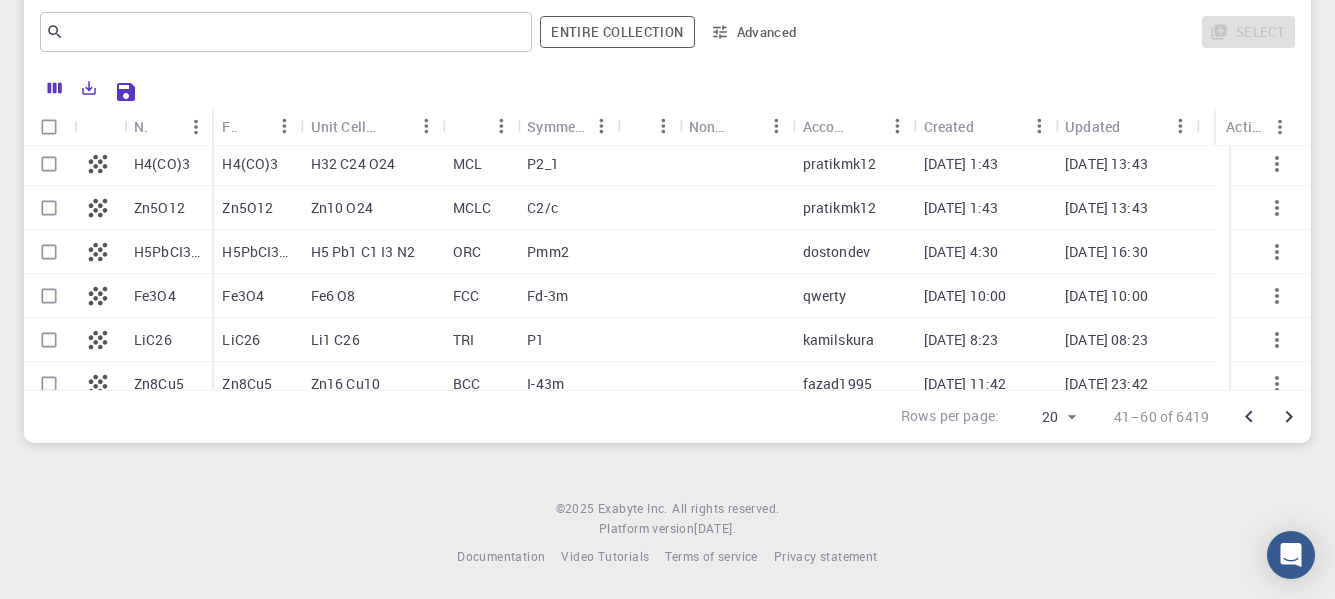 click on "Zn5O12" at bounding box center (247, 208) 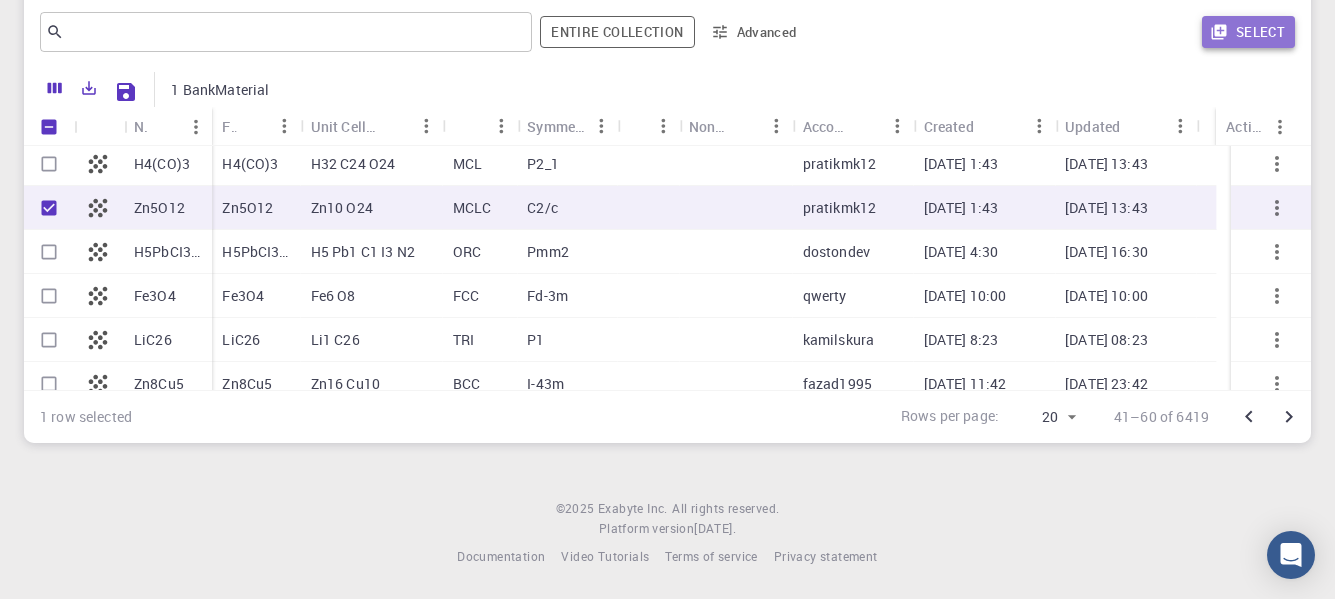 click on "Select" at bounding box center (1248, 32) 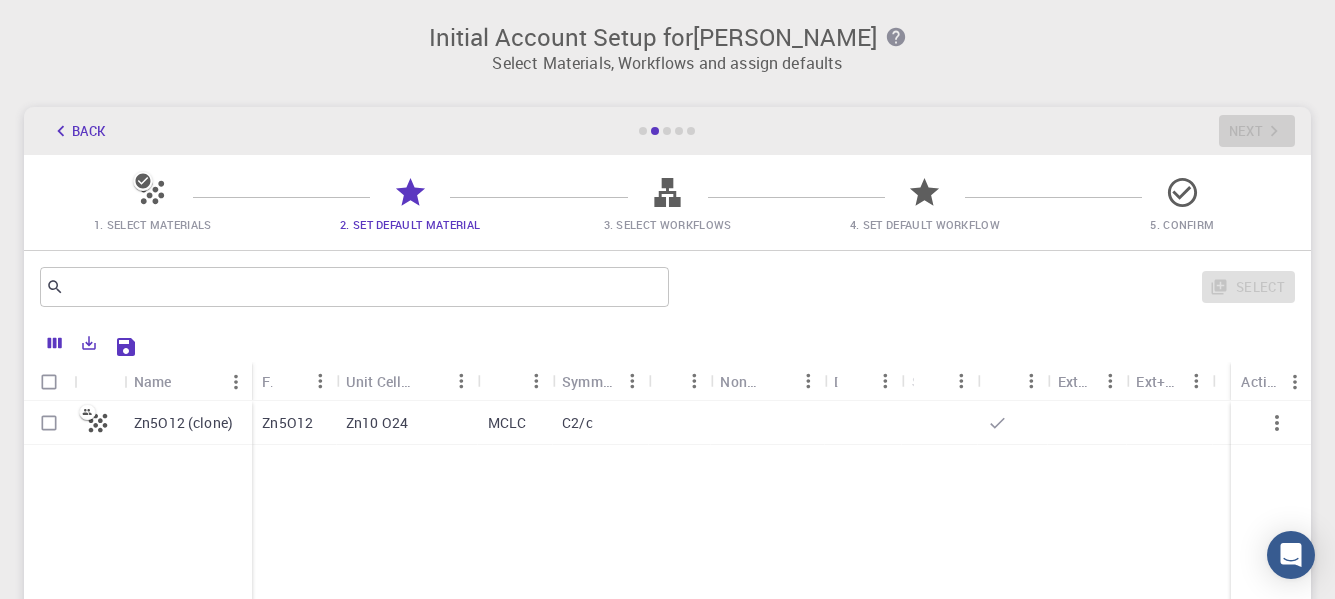 scroll, scrollTop: 0, scrollLeft: 0, axis: both 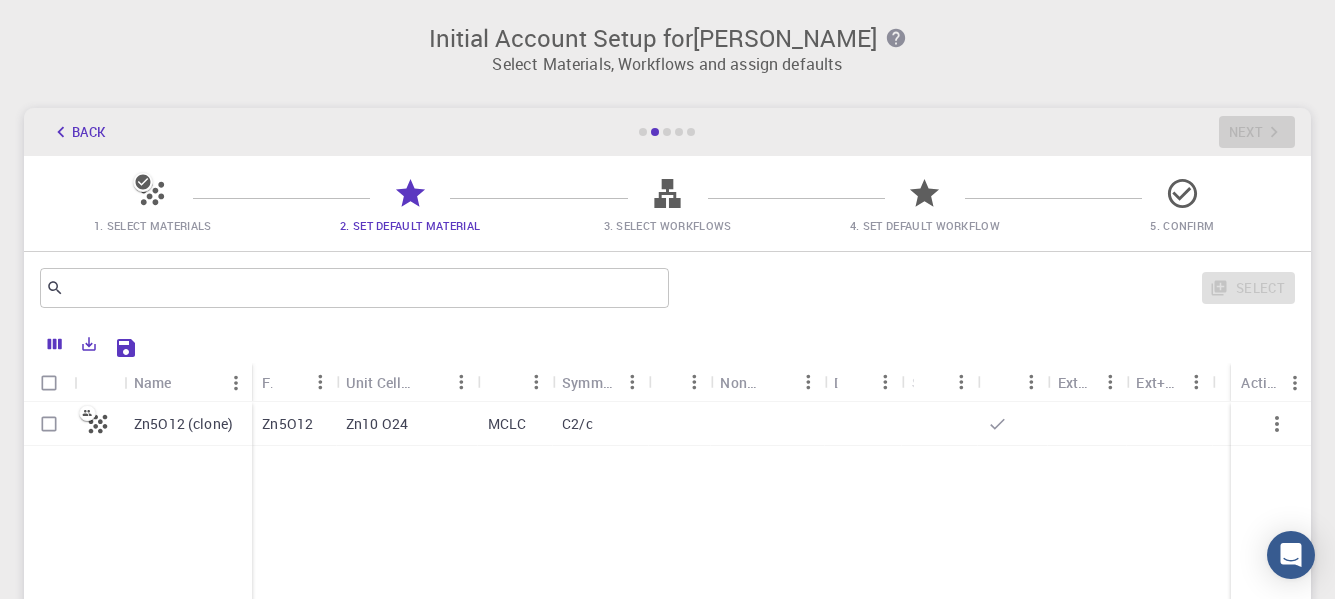 click 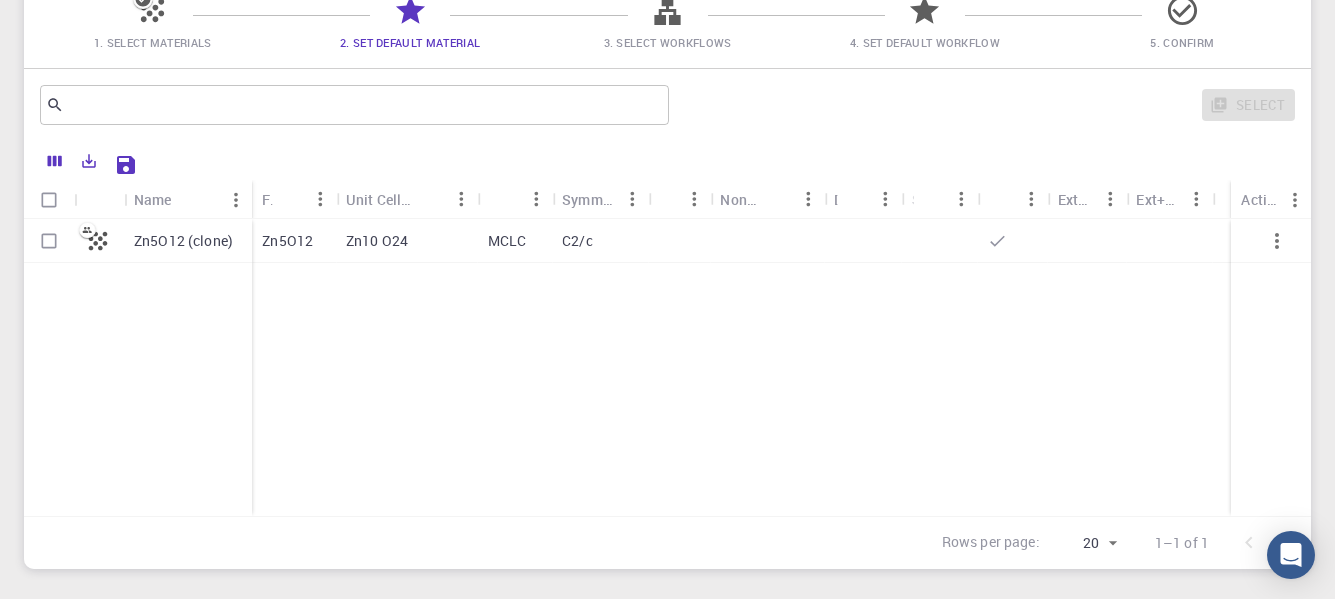 scroll, scrollTop: 200, scrollLeft: 0, axis: vertical 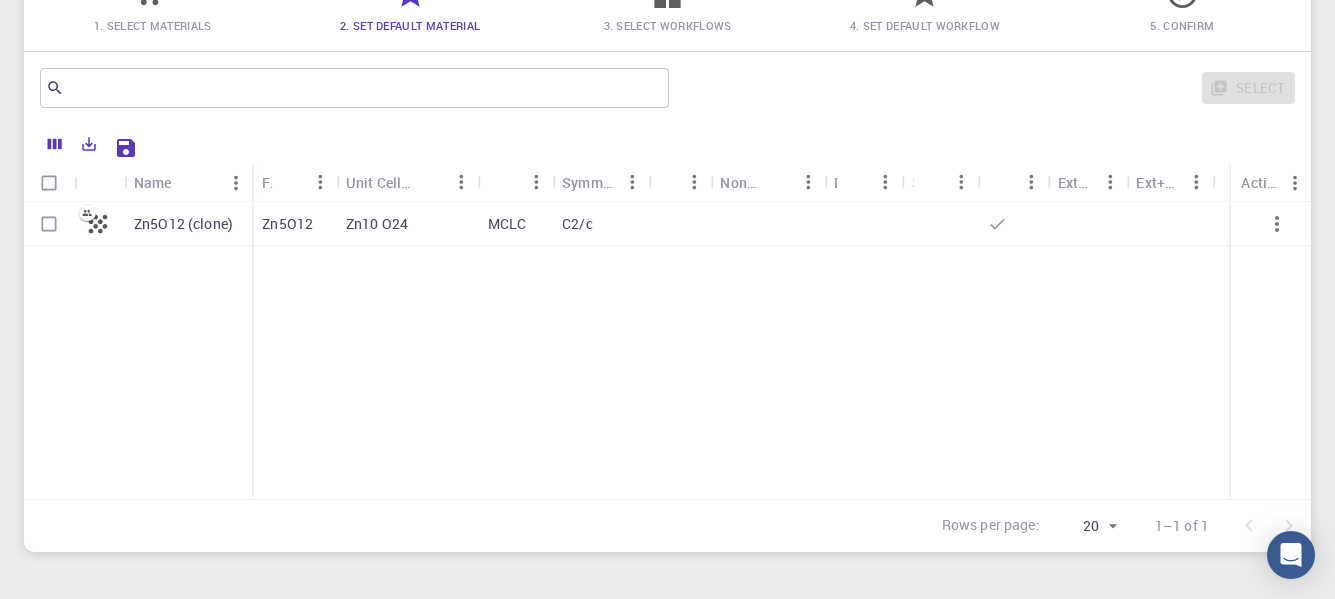 click at bounding box center [49, 224] 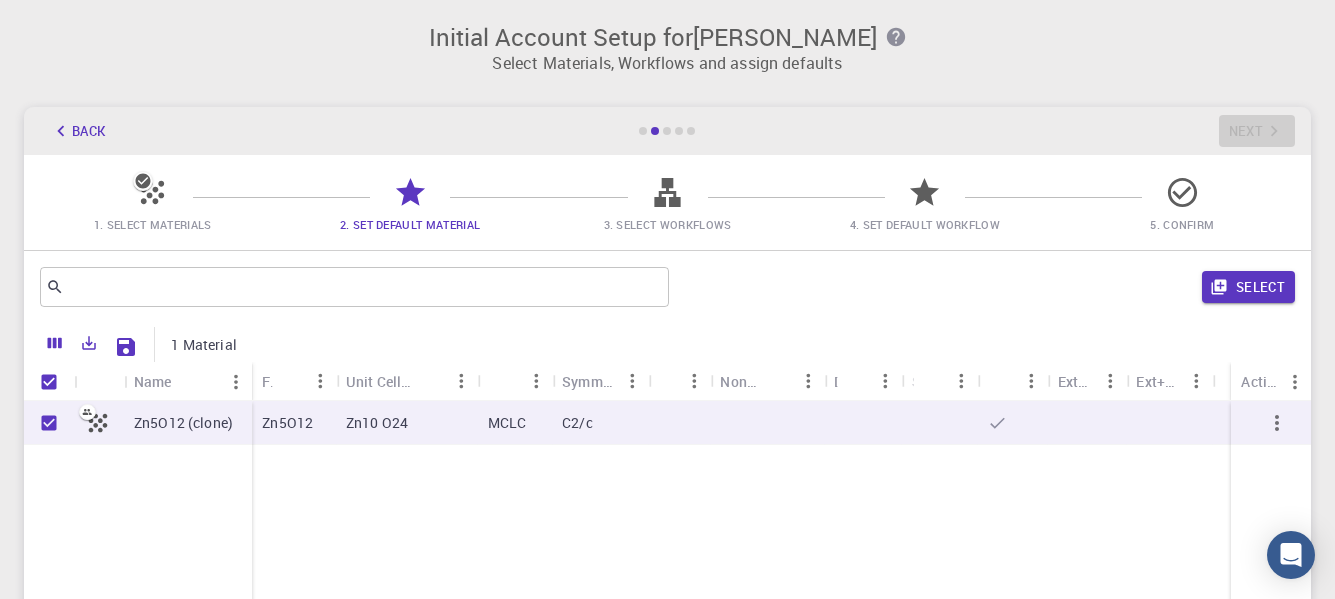 scroll, scrollTop: 0, scrollLeft: 0, axis: both 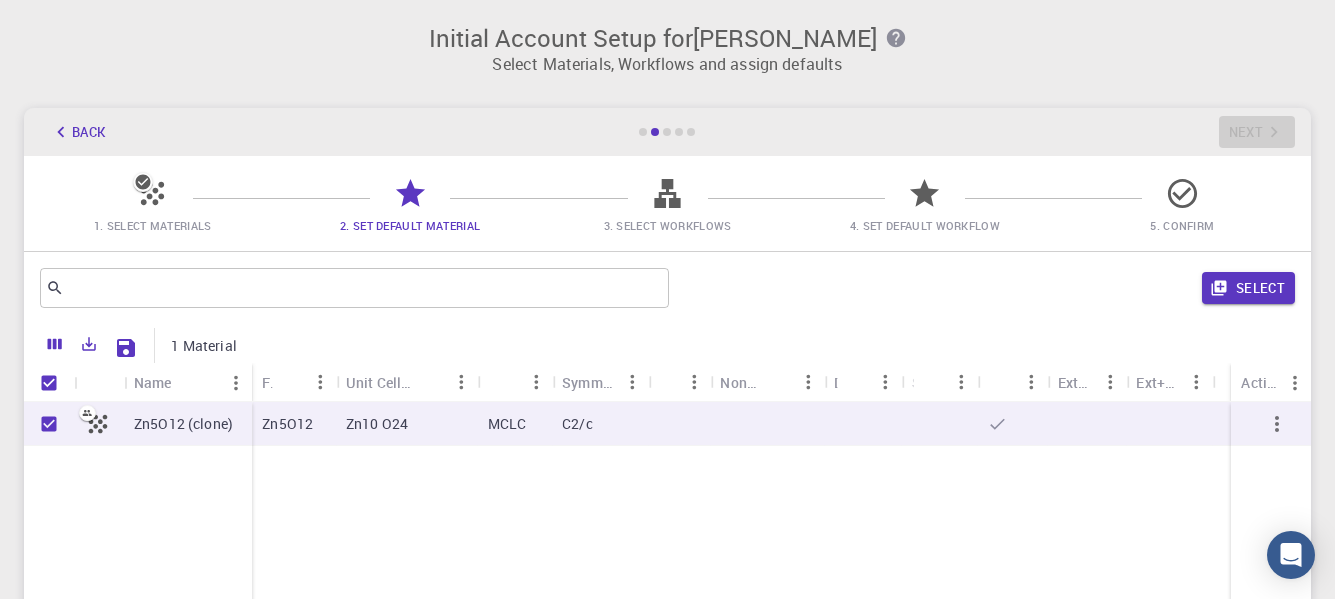 click 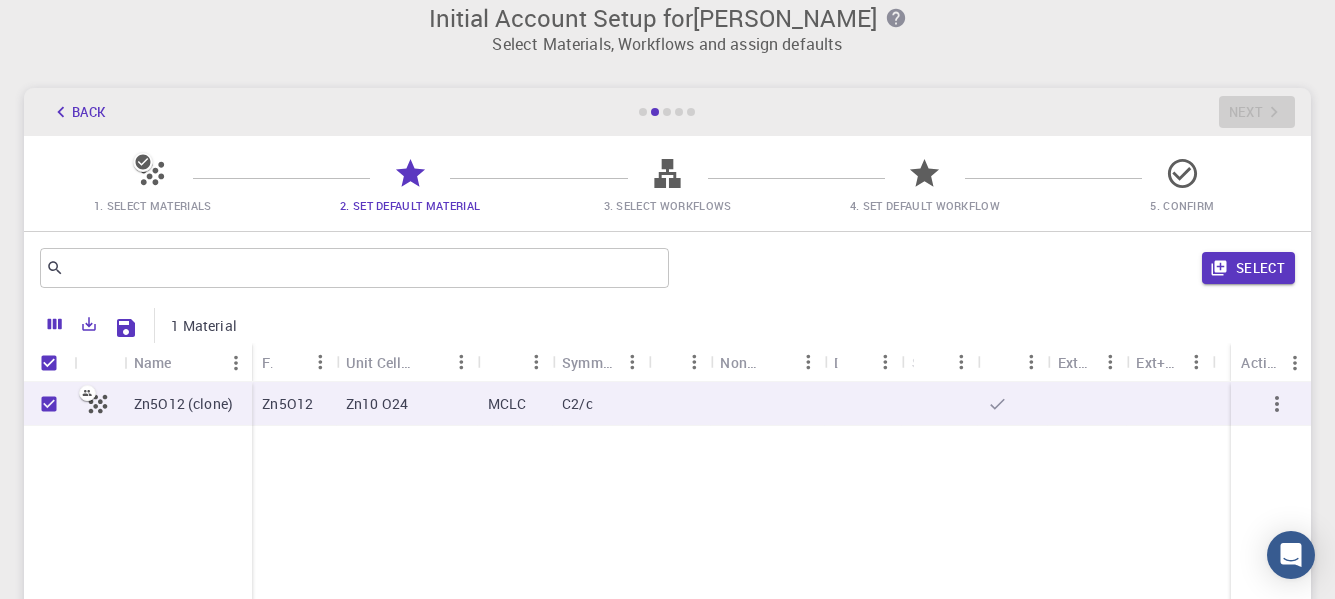 scroll, scrollTop: 9, scrollLeft: 0, axis: vertical 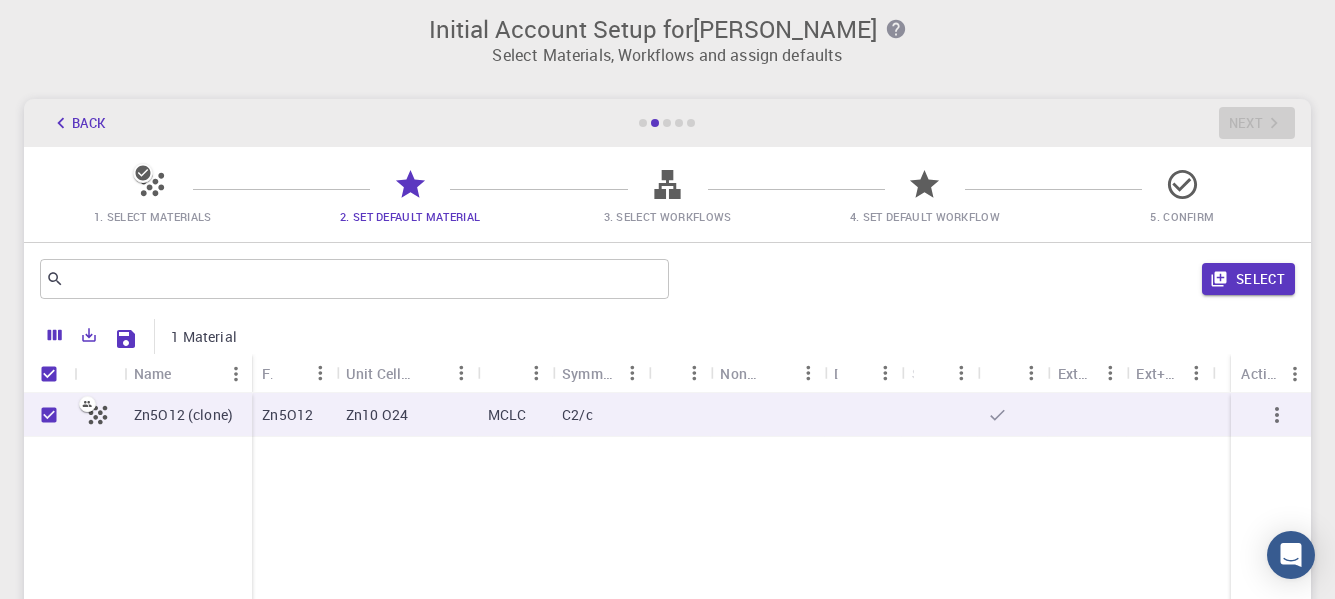 click on "Zn5O12" at bounding box center (294, 415) 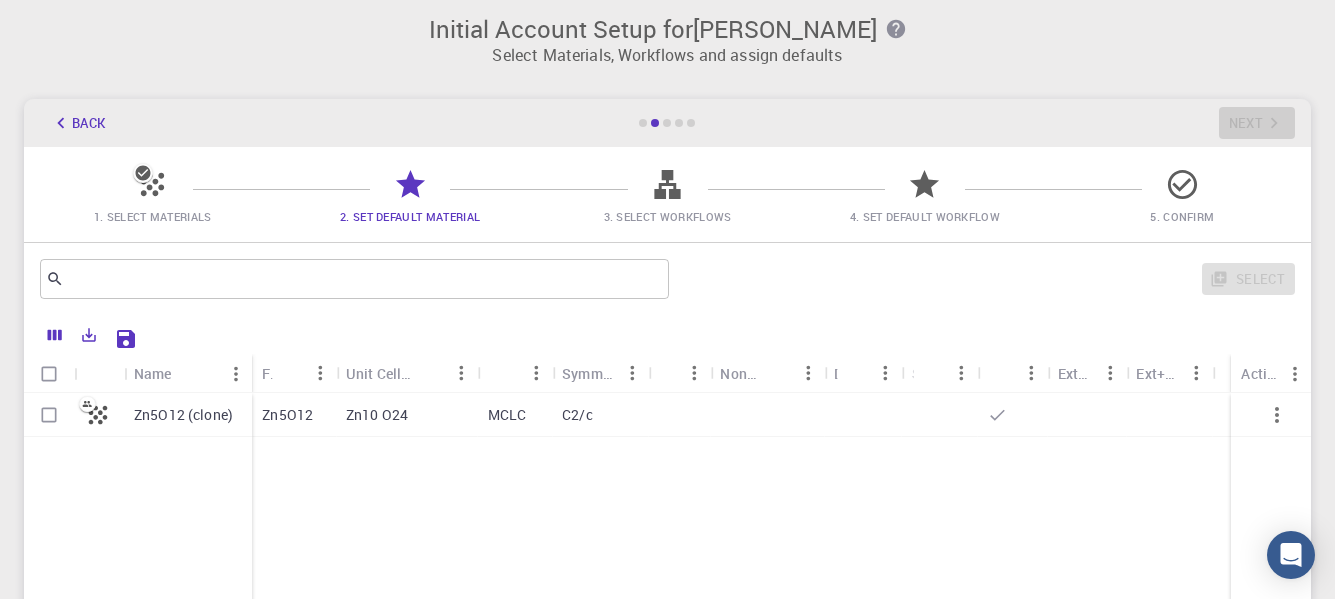 click on "Zn5O12" at bounding box center (294, 415) 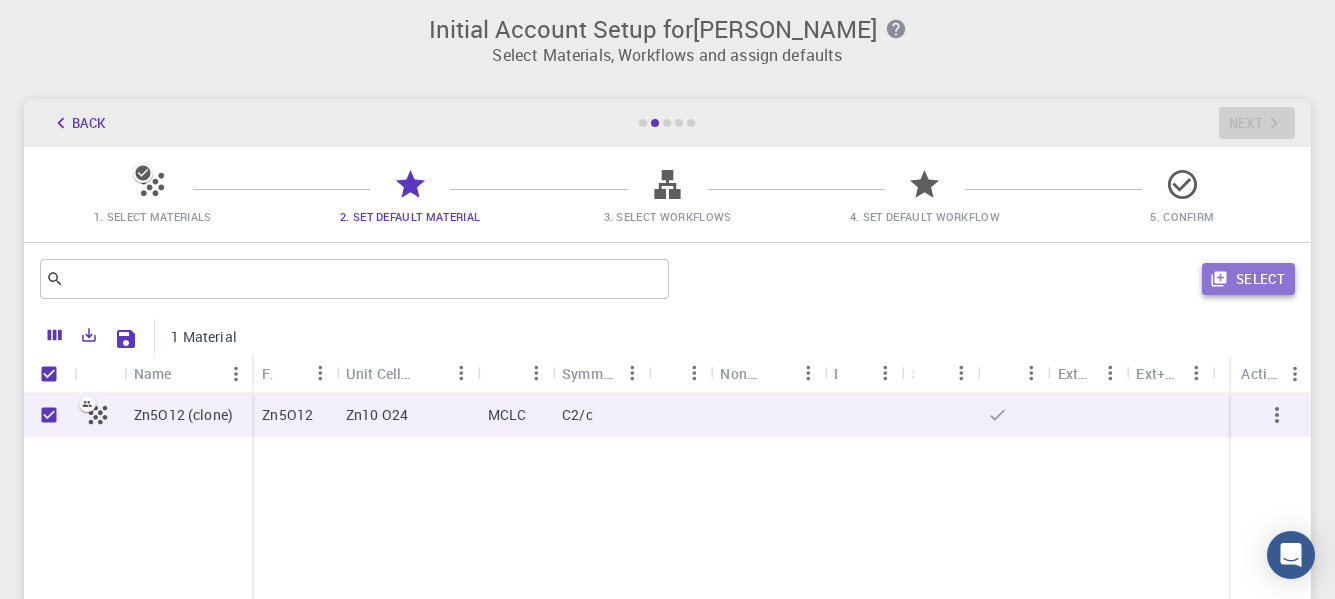 click on "Select" at bounding box center (1248, 279) 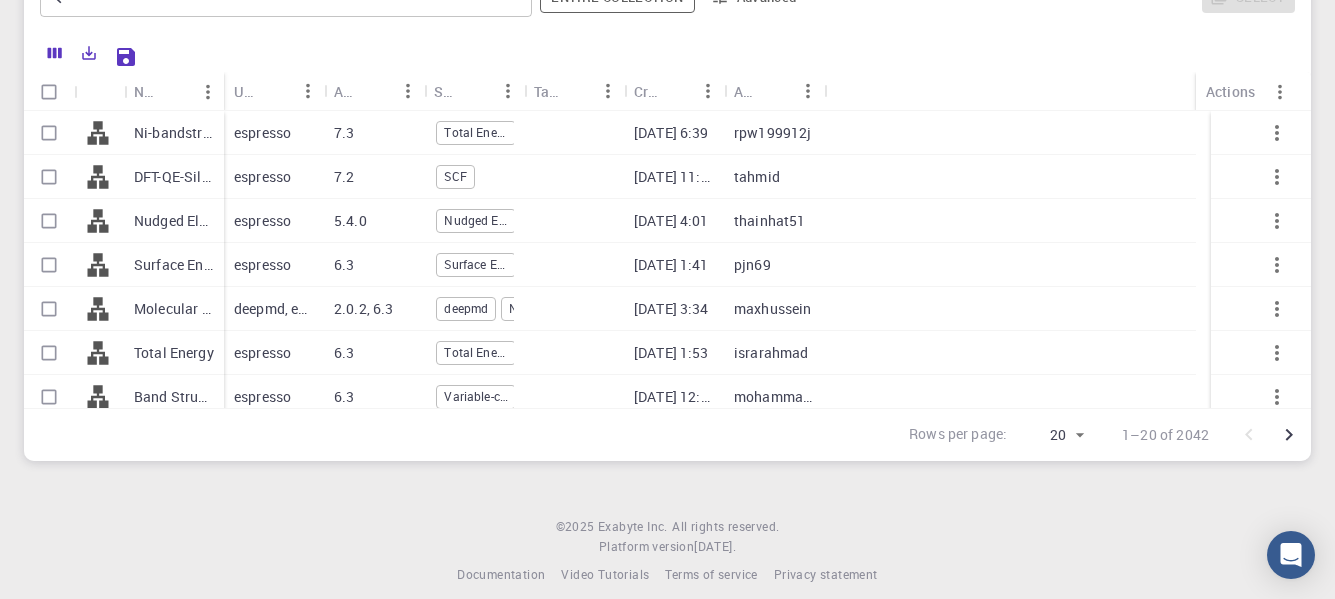 scroll, scrollTop: 309, scrollLeft: 0, axis: vertical 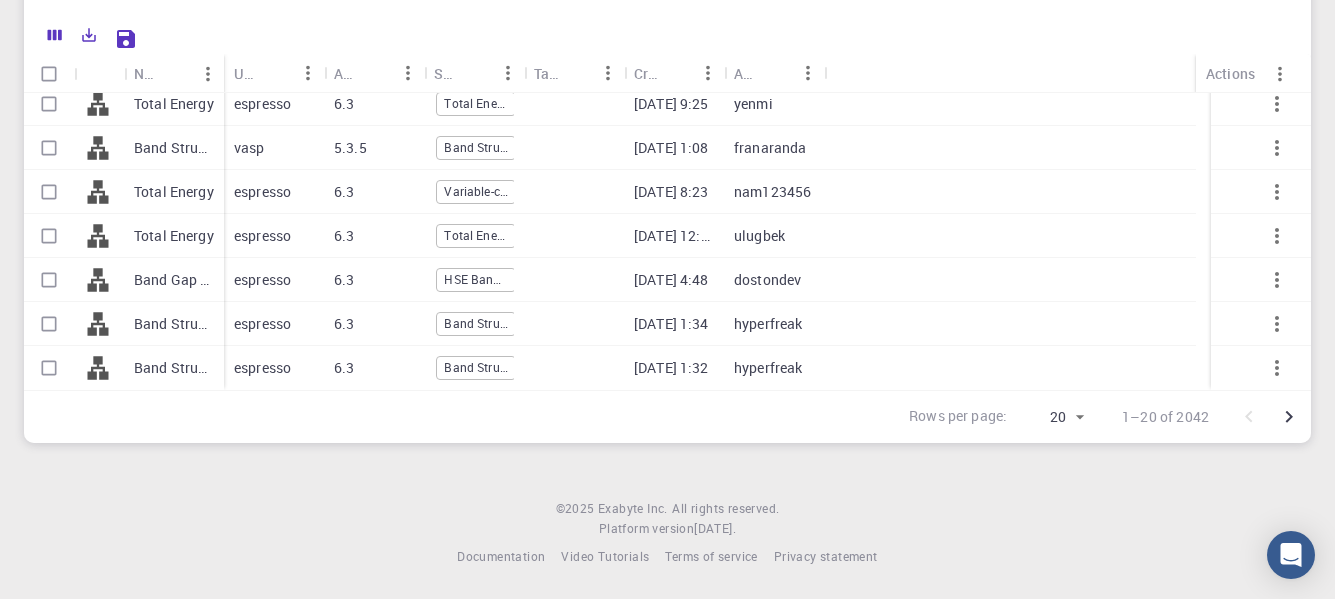 click on "Band Structure (clone)" at bounding box center (174, 324) 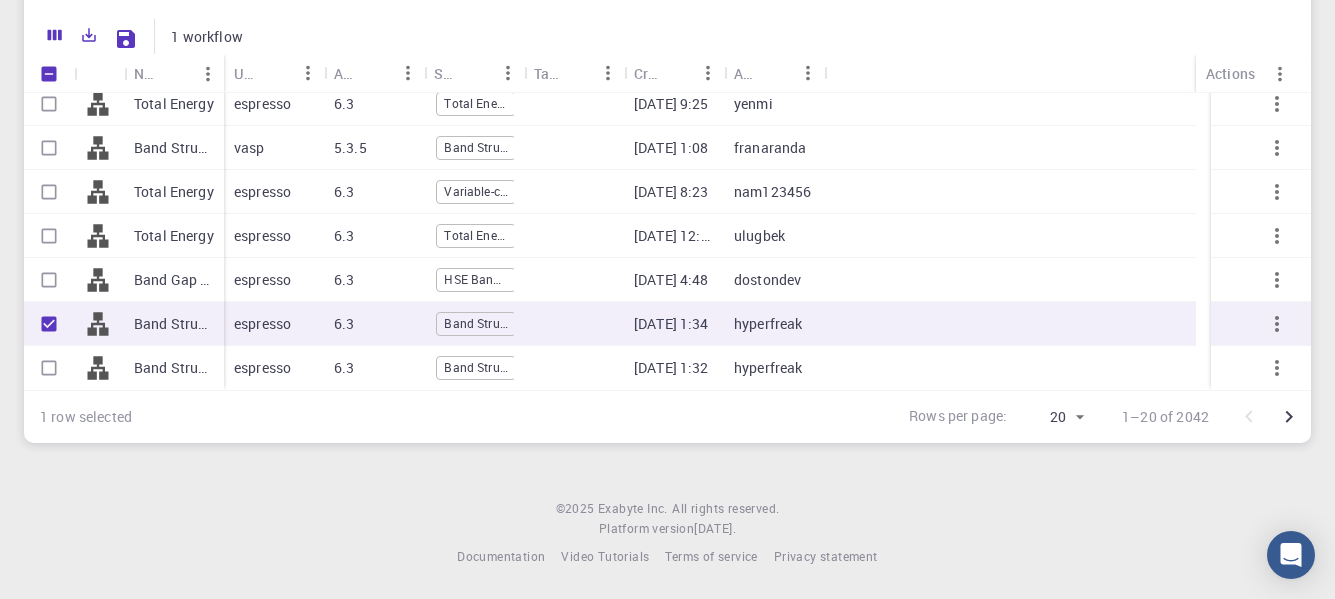 click on "Band Structure (clone)" at bounding box center [174, 324] 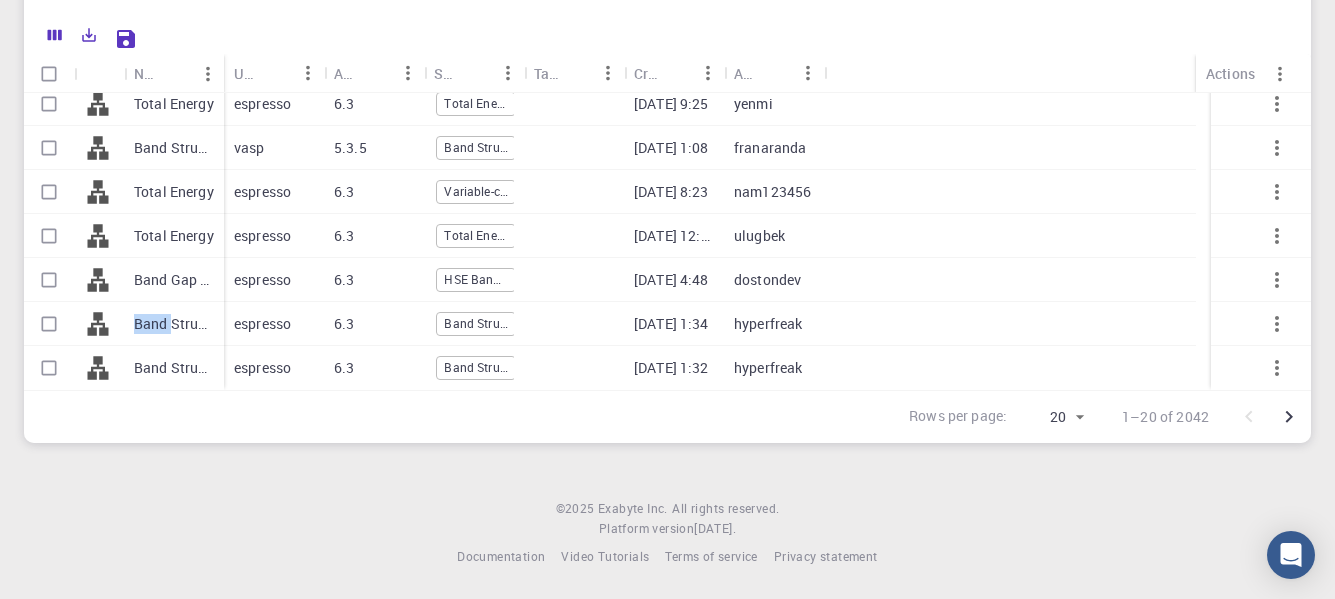 click on "Band Structure (clone)" at bounding box center [174, 324] 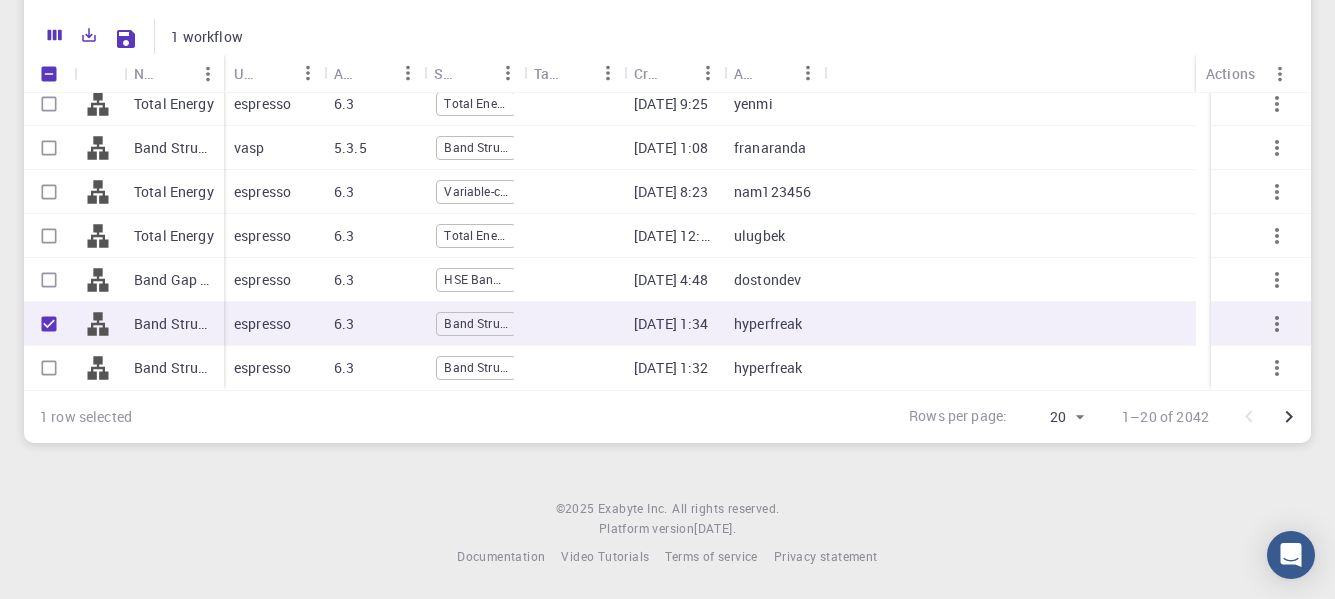 click on "hyperfreak" at bounding box center [768, 324] 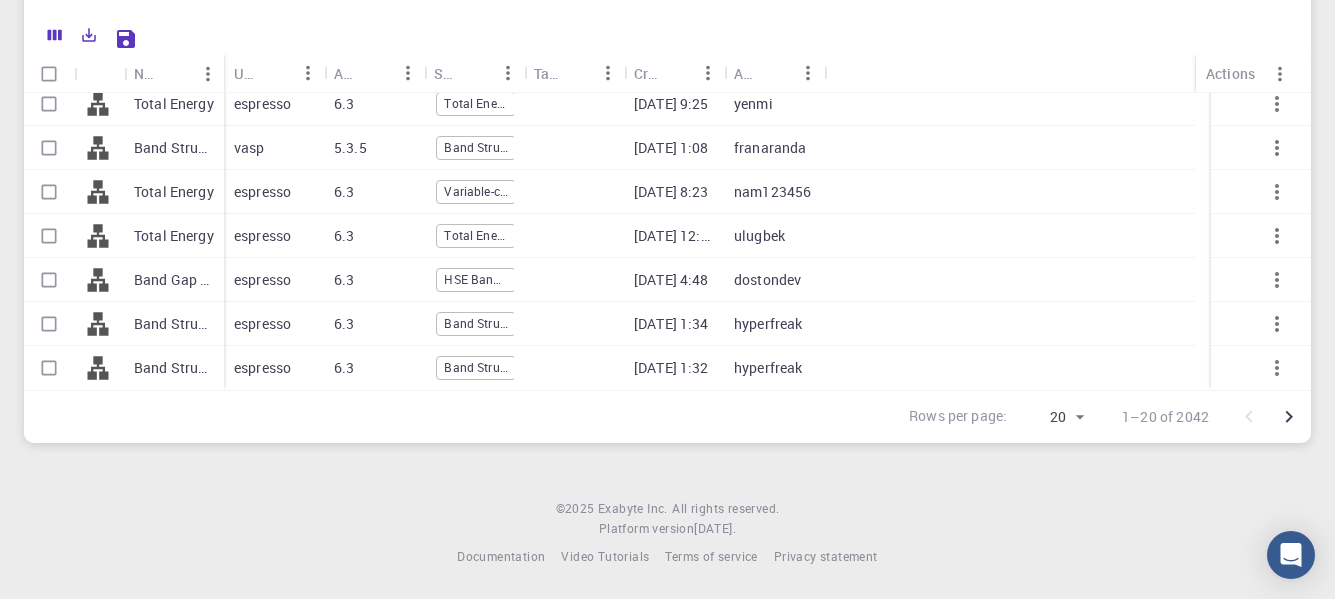 click on "Band Structure (clone)" at bounding box center [174, 324] 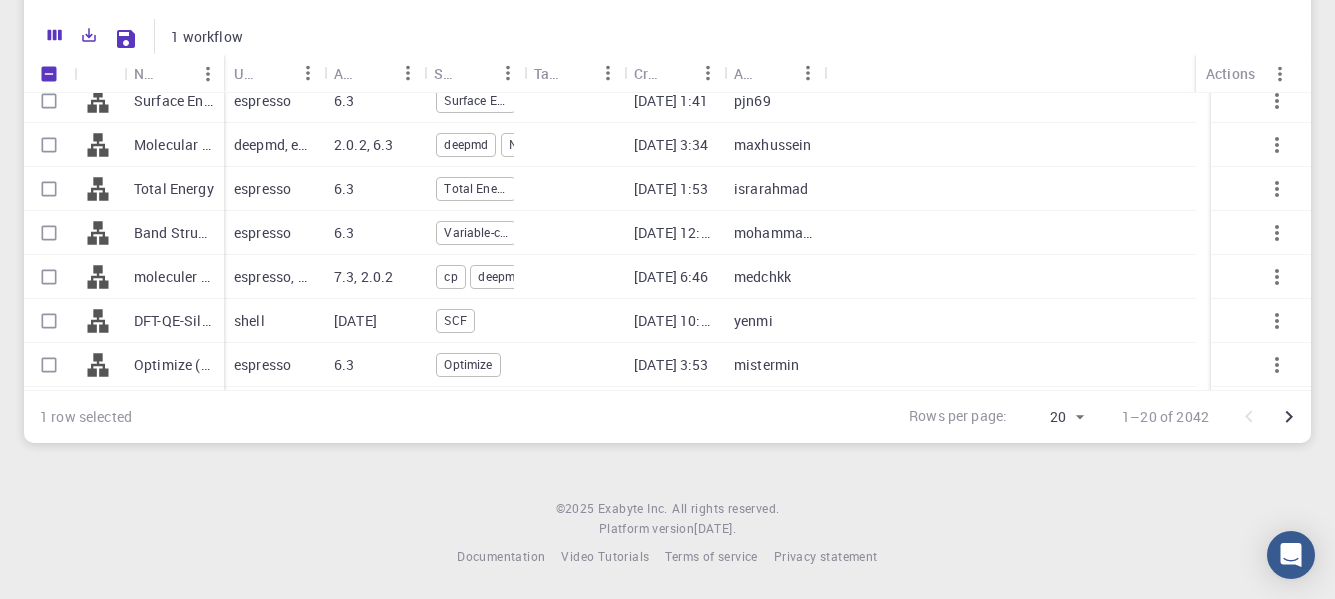 scroll, scrollTop: 0, scrollLeft: 0, axis: both 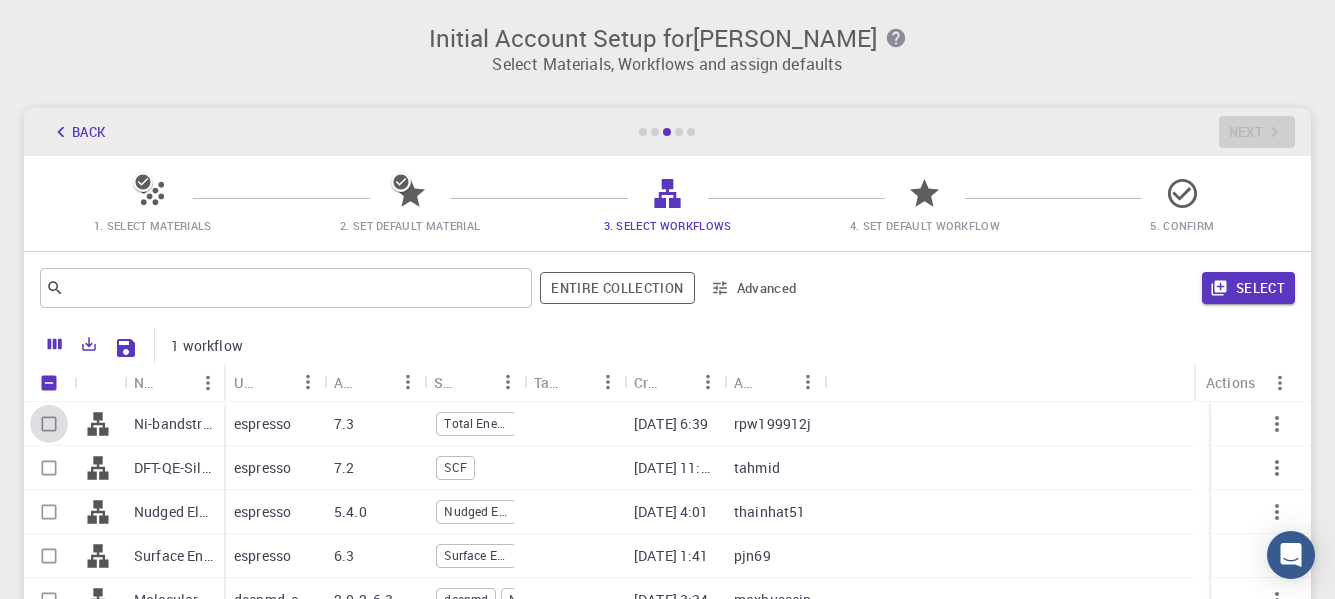 click at bounding box center (49, 424) 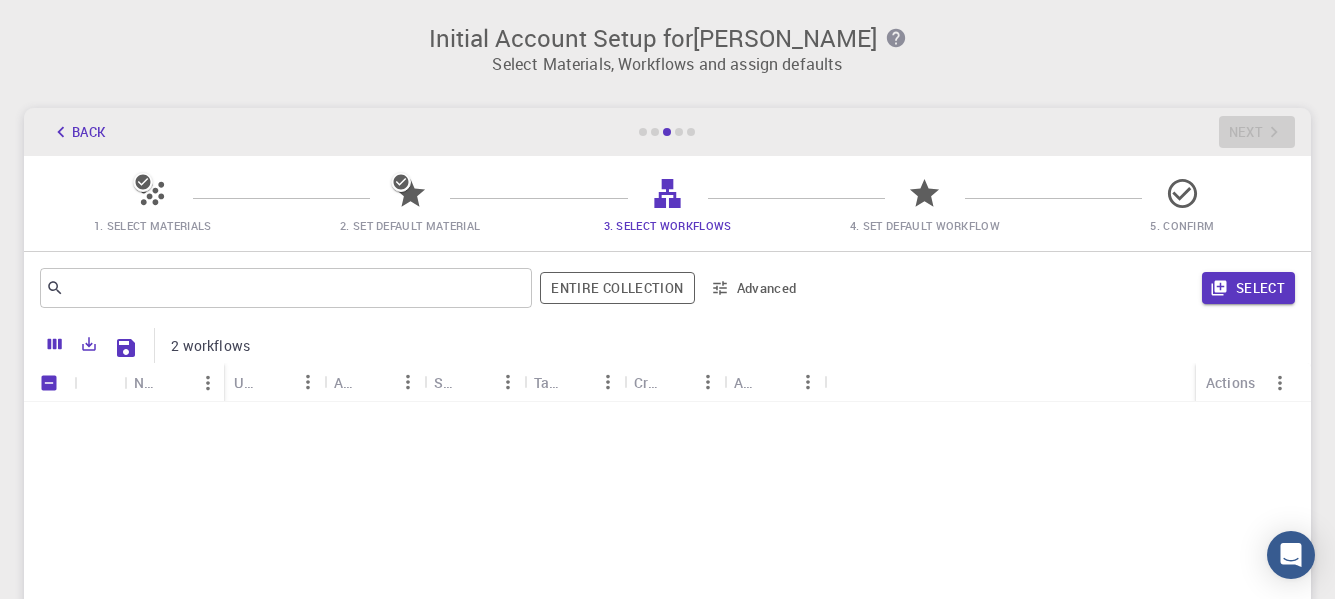 scroll, scrollTop: 583, scrollLeft: 0, axis: vertical 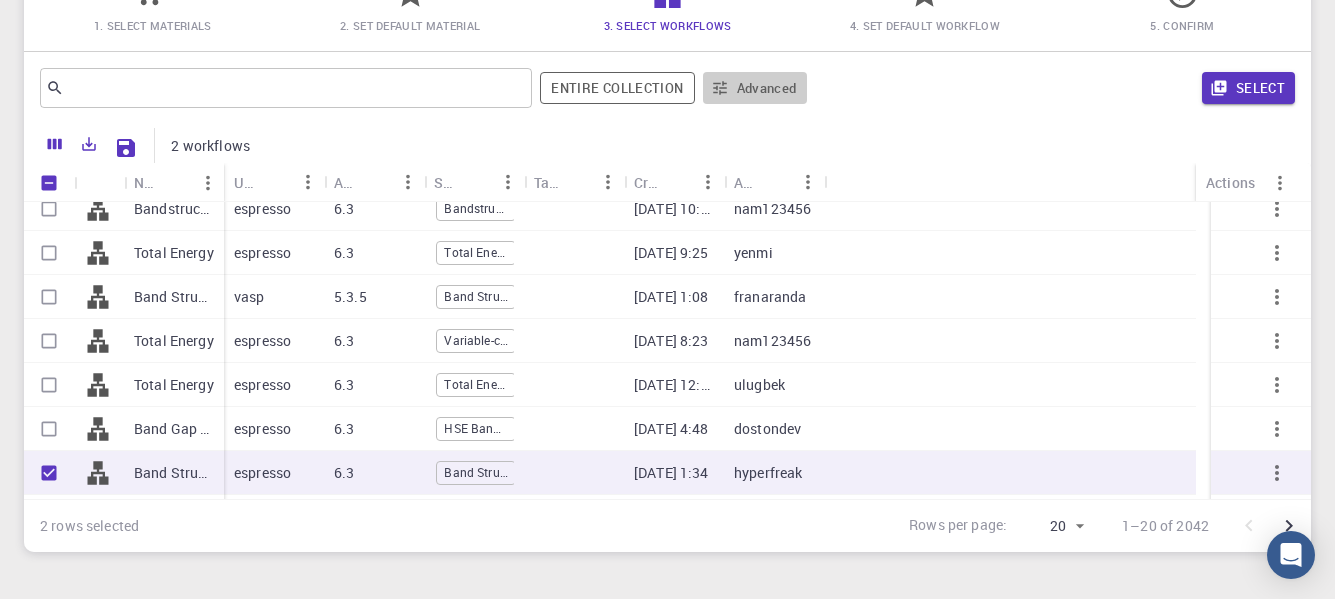 click on "Advanced" at bounding box center [755, 88] 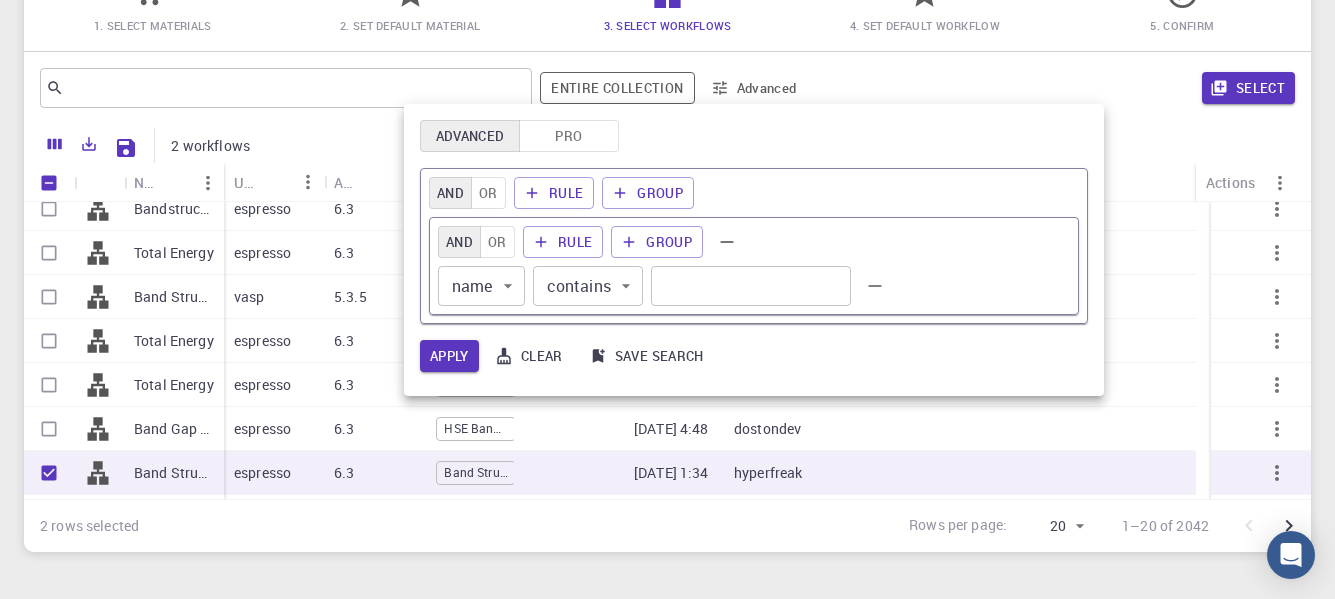 click at bounding box center [667, 299] 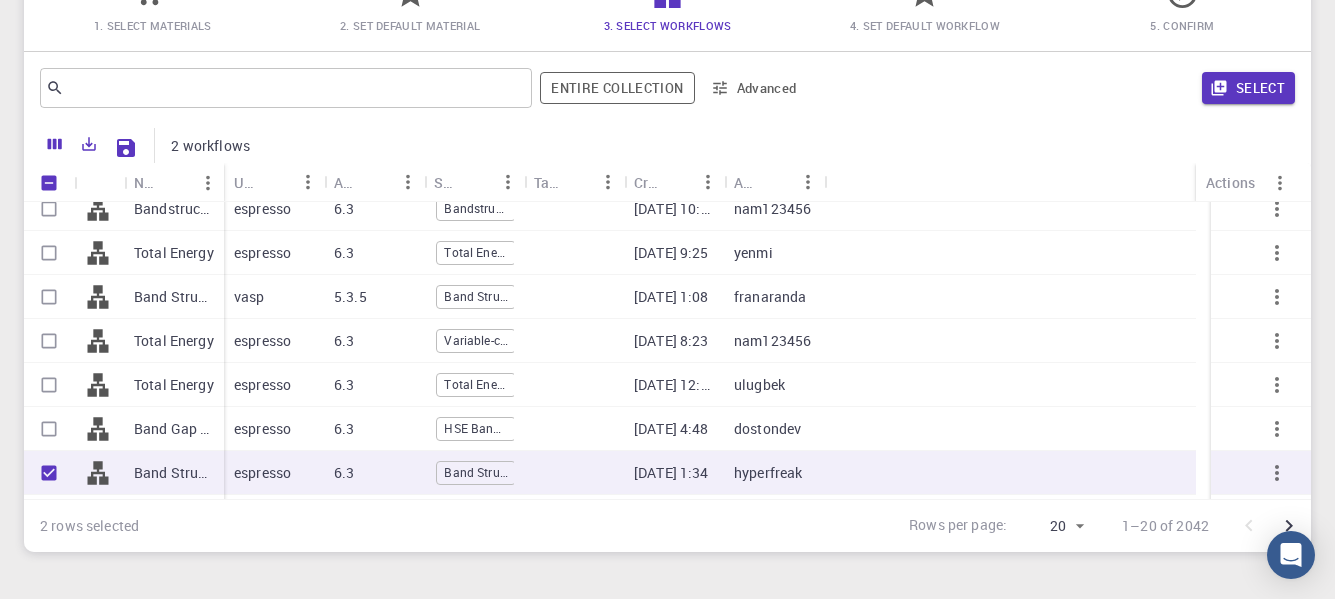 click on "Bandstructure with SOC" at bounding box center [476, 209] 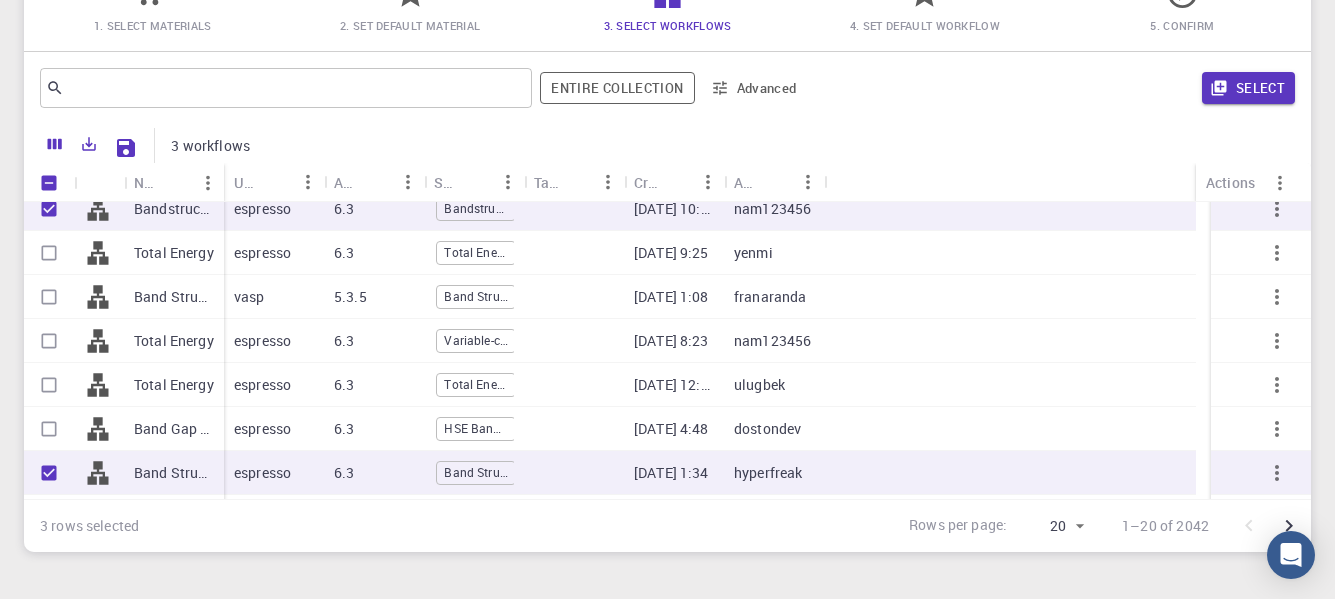 click on "nam123456" at bounding box center (772, 209) 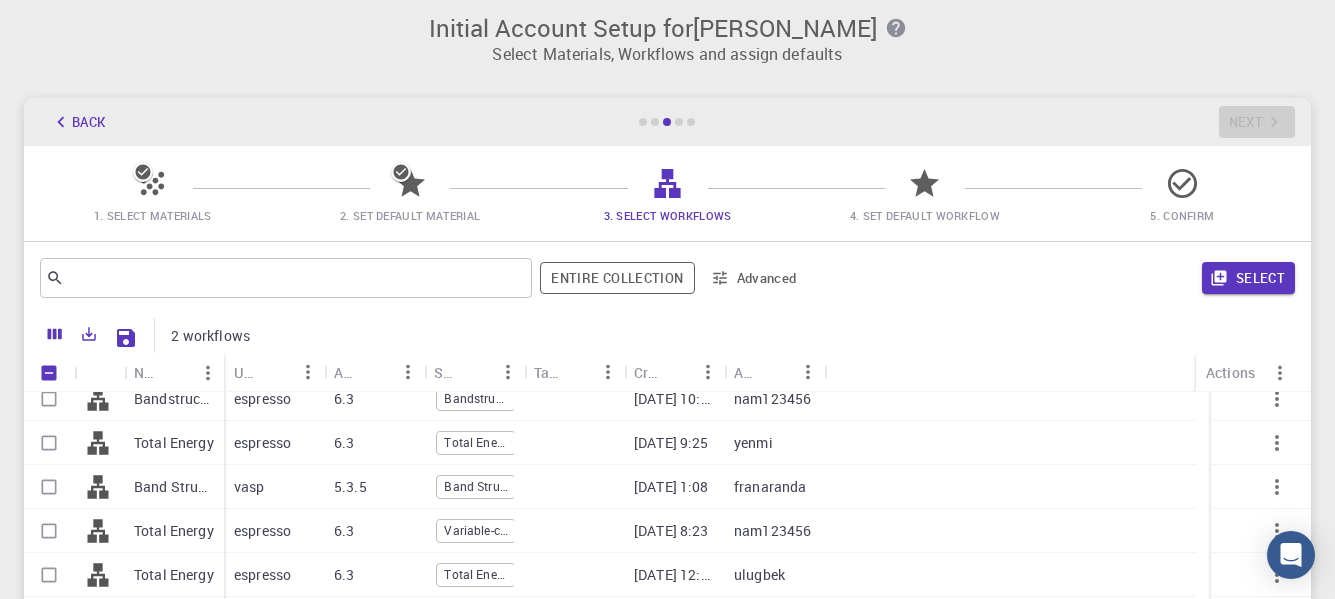 scroll, scrollTop: 0, scrollLeft: 0, axis: both 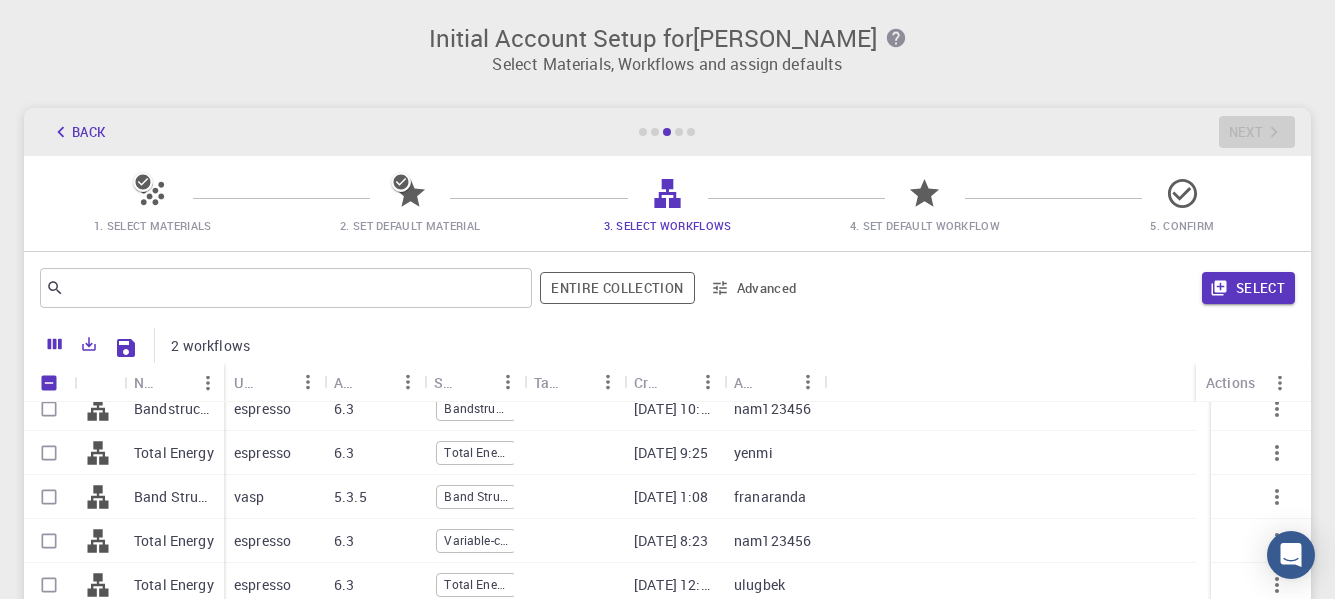 click on "Total Energy" at bounding box center [174, 453] 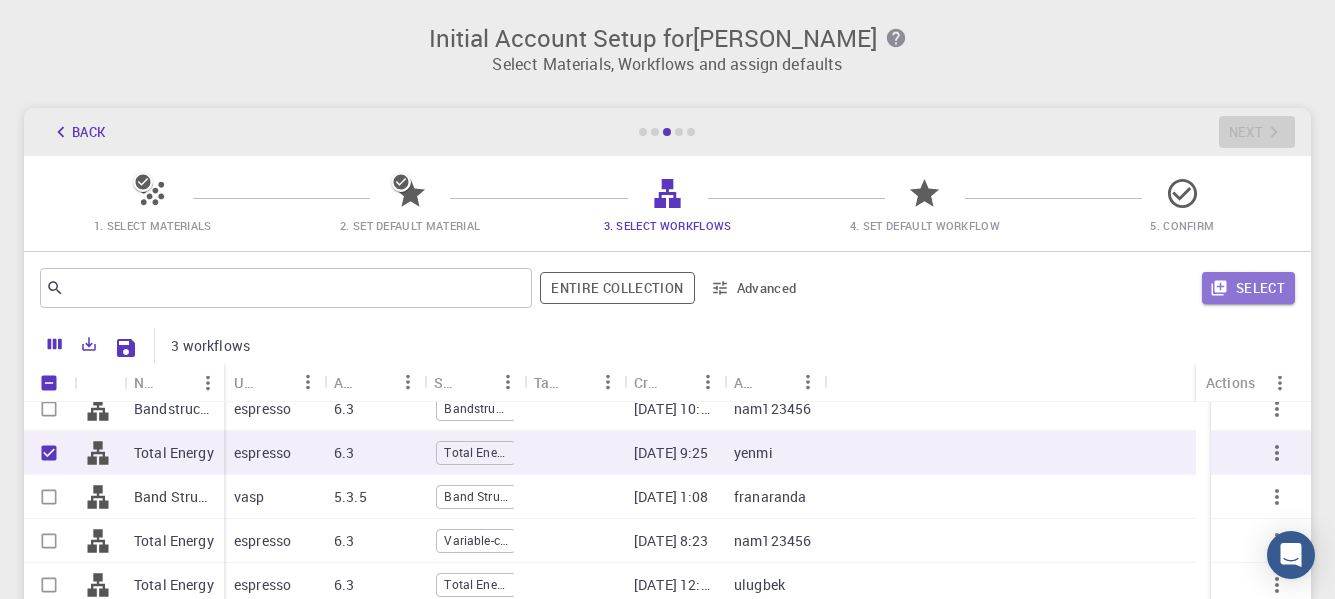click on "Select" at bounding box center [1248, 288] 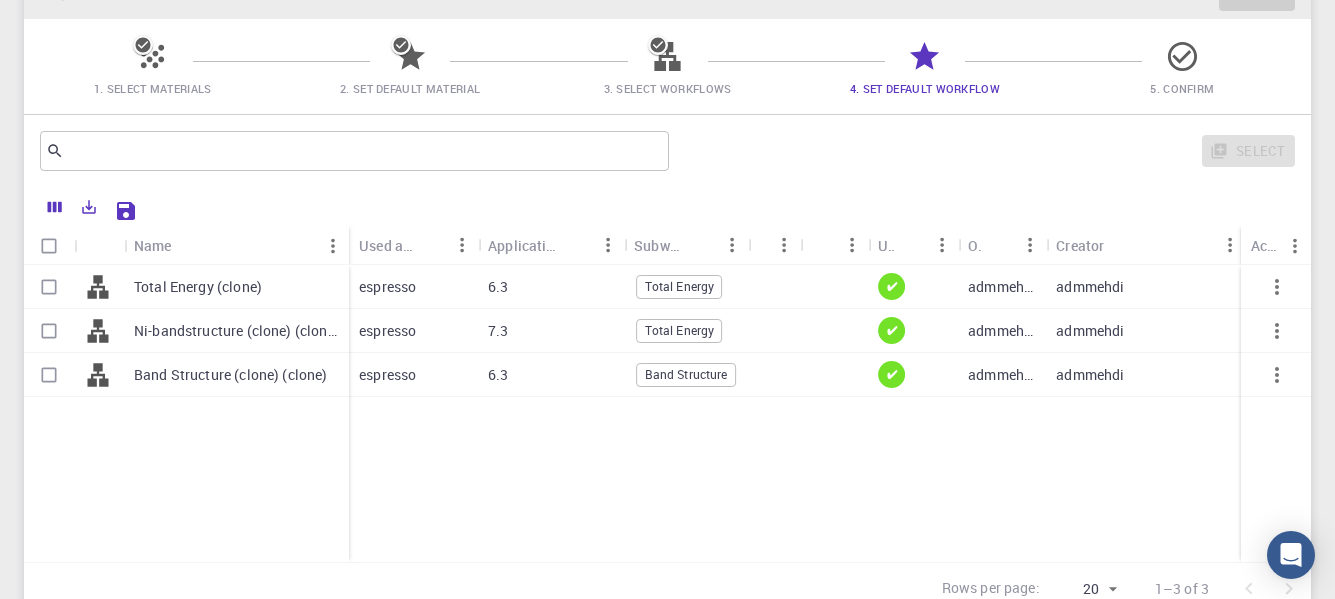 scroll, scrollTop: 200, scrollLeft: 0, axis: vertical 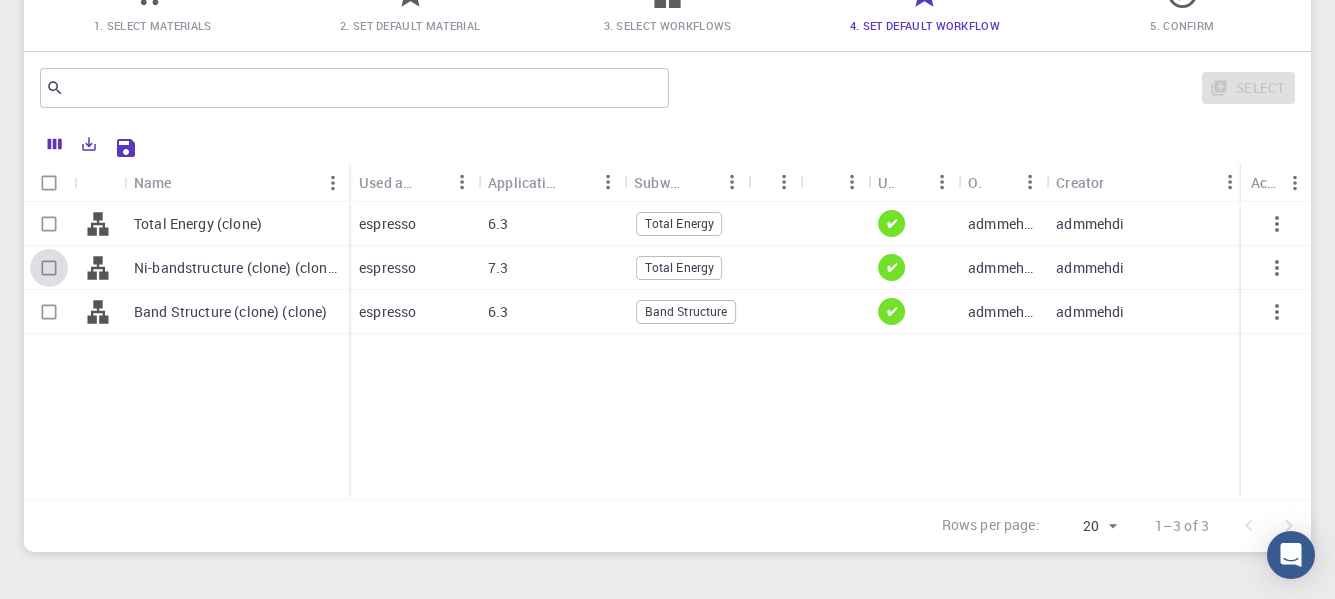 click at bounding box center (49, 268) 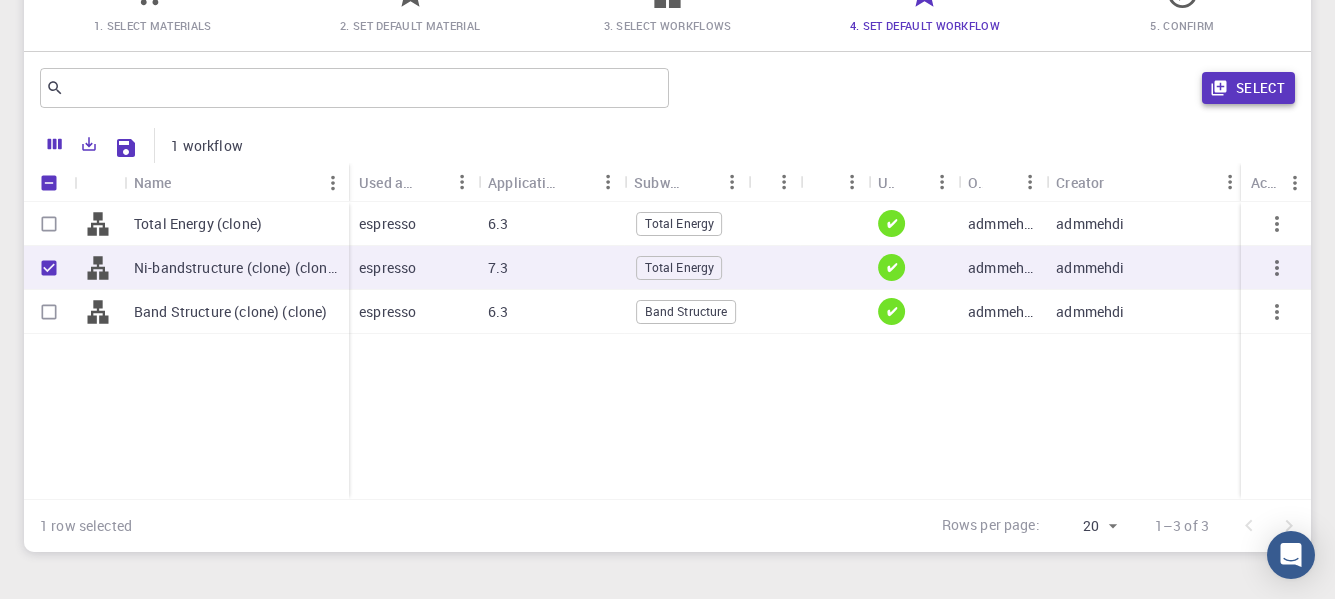 click on "Select" at bounding box center [1248, 88] 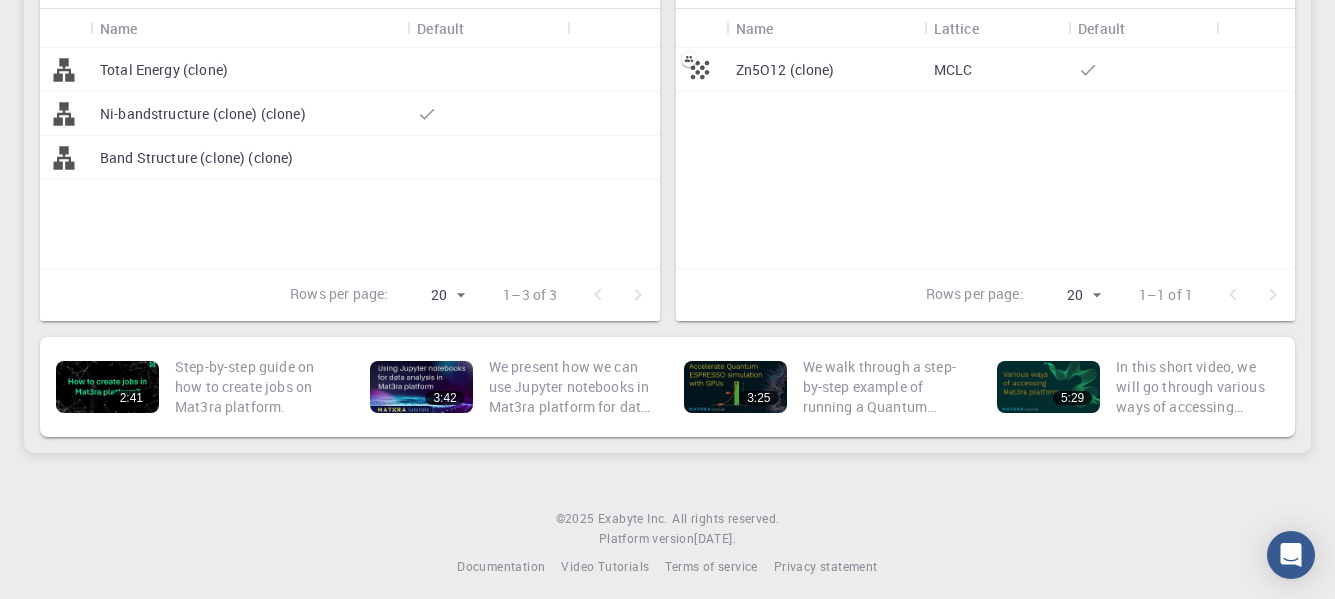 scroll, scrollTop: 356, scrollLeft: 0, axis: vertical 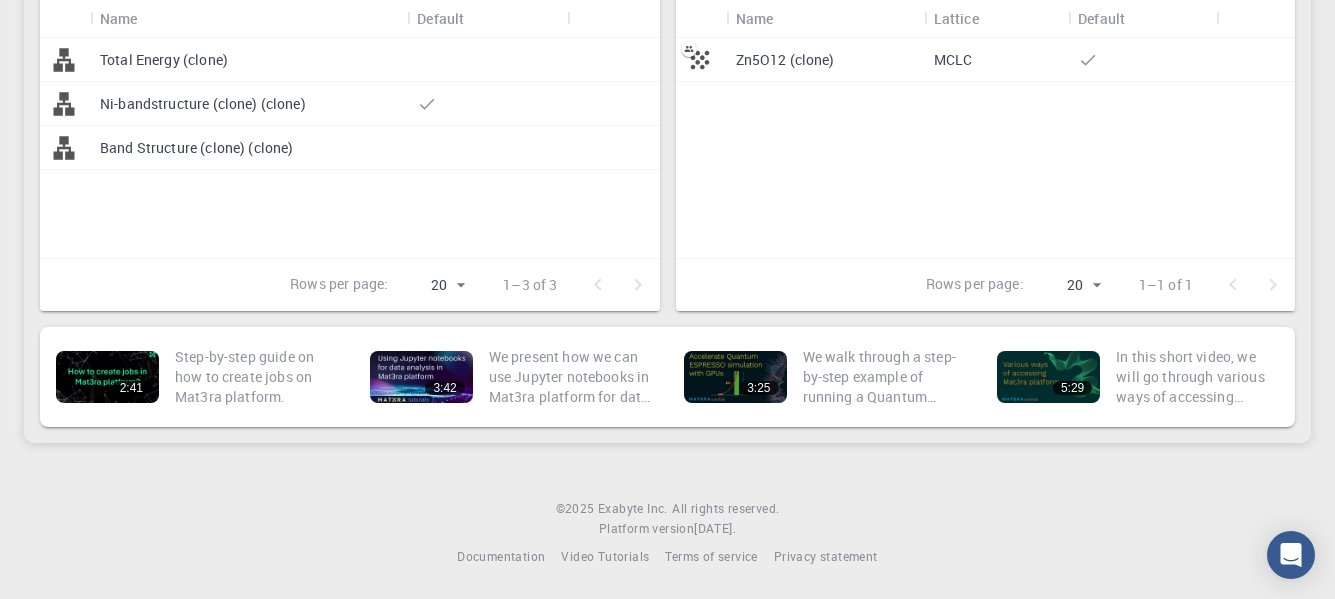 click on "Zn5O12 (clone)" at bounding box center [785, 60] 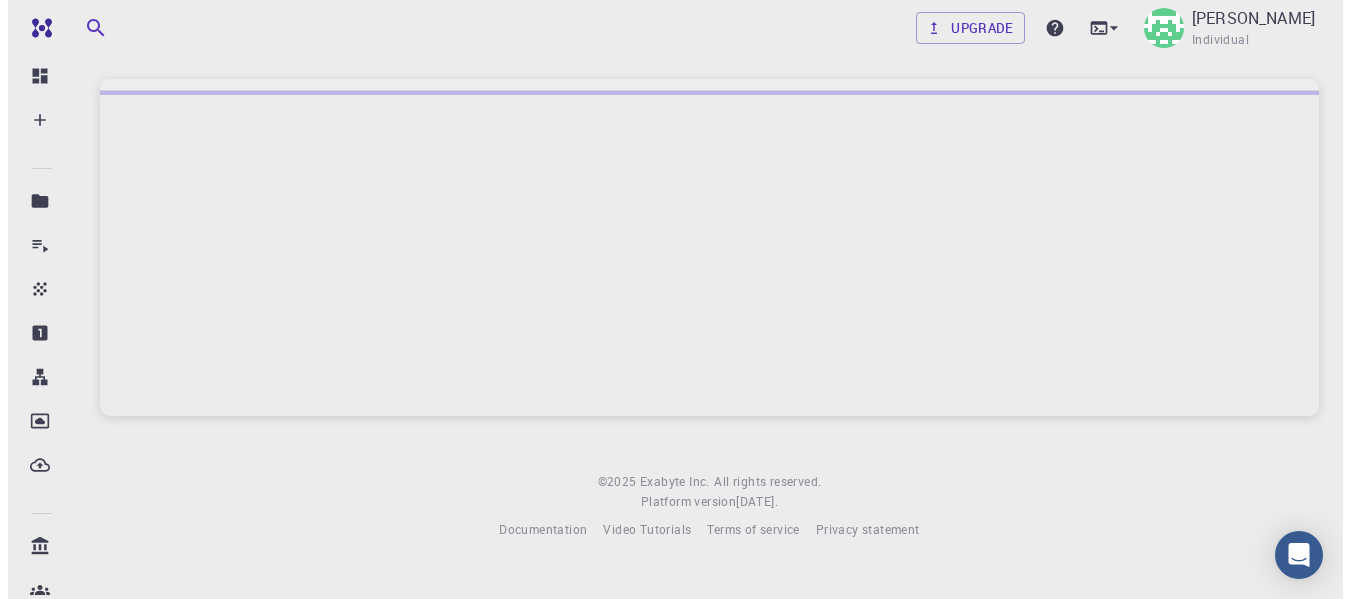 scroll, scrollTop: 0, scrollLeft: 0, axis: both 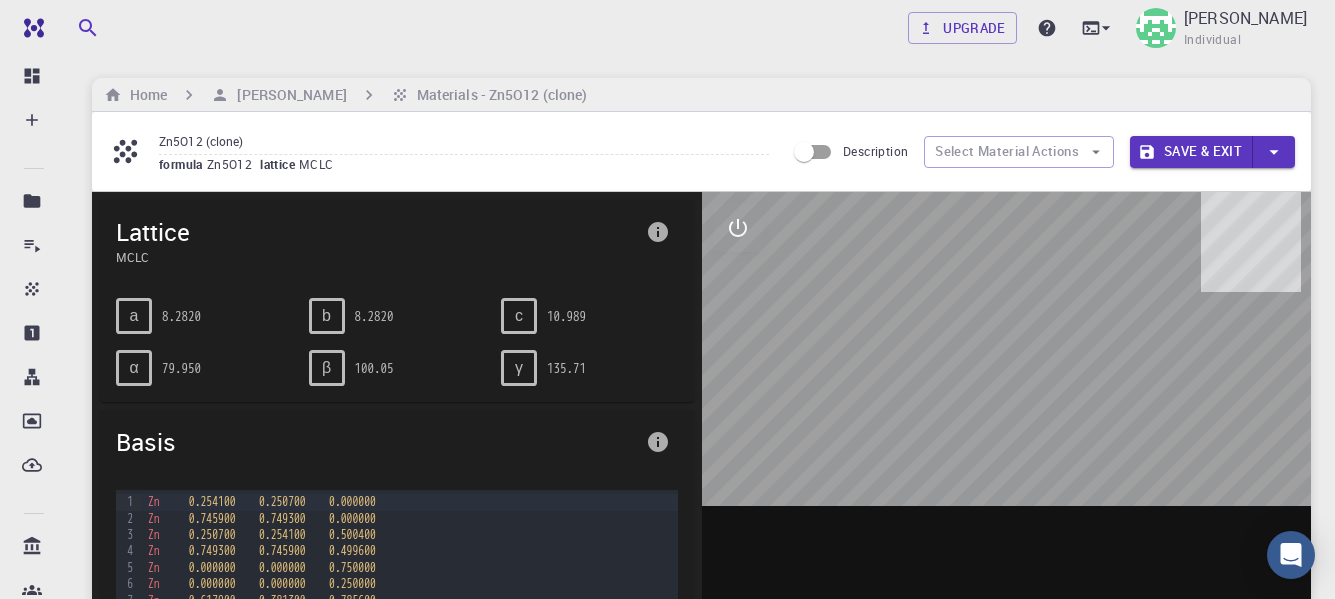 click on "a" at bounding box center (134, 316) 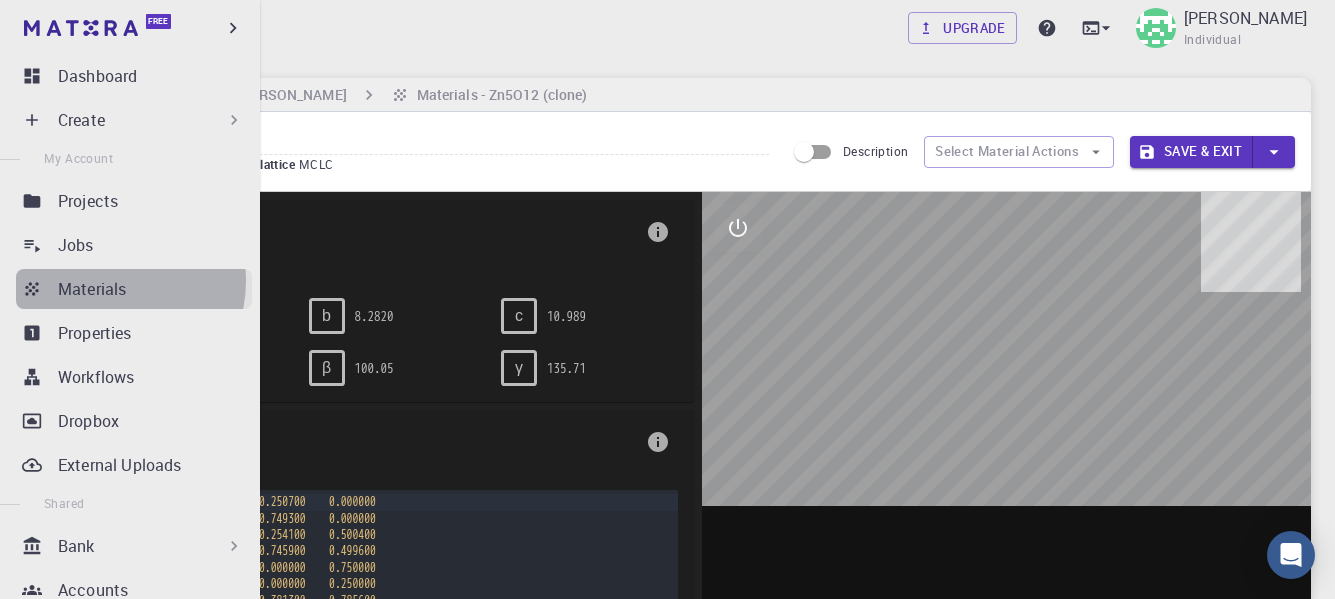 click on "Materials" at bounding box center (92, 289) 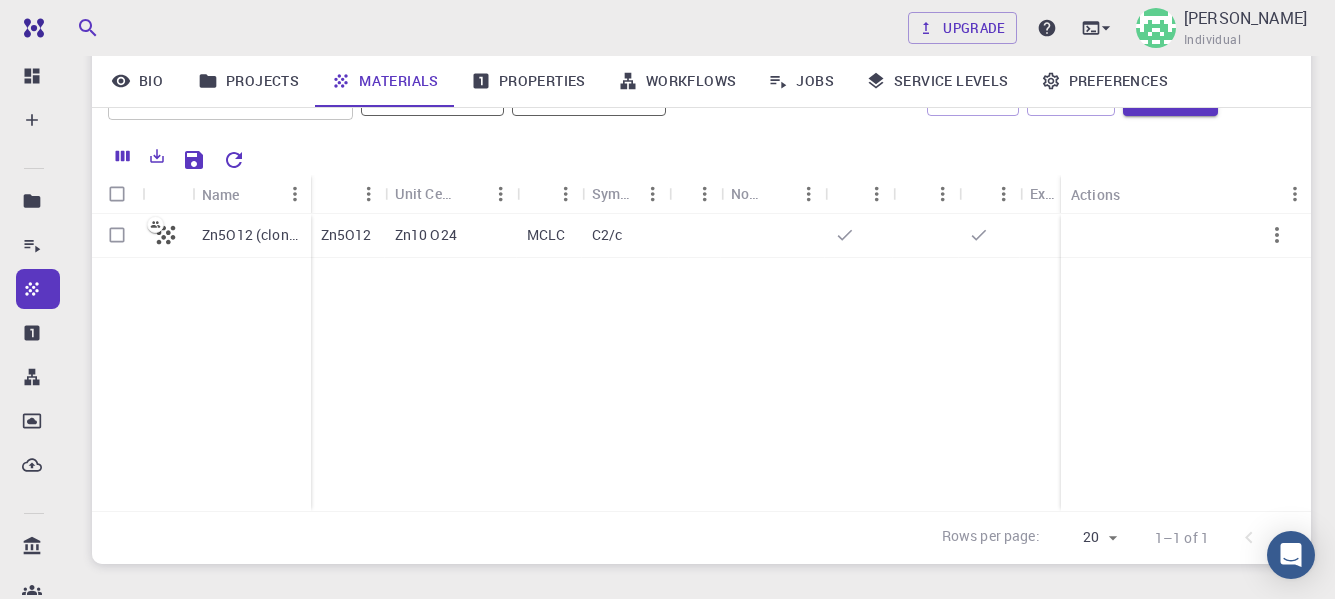 scroll, scrollTop: 201, scrollLeft: 0, axis: vertical 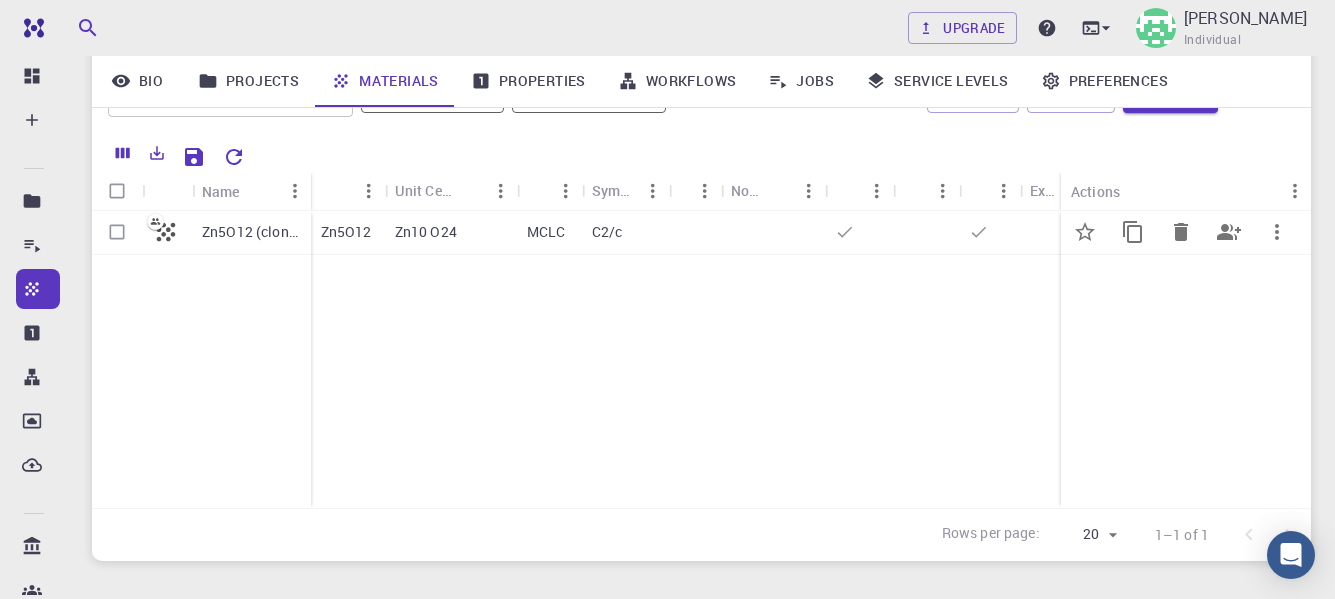 click on "Zn10 O24" at bounding box center [426, 232] 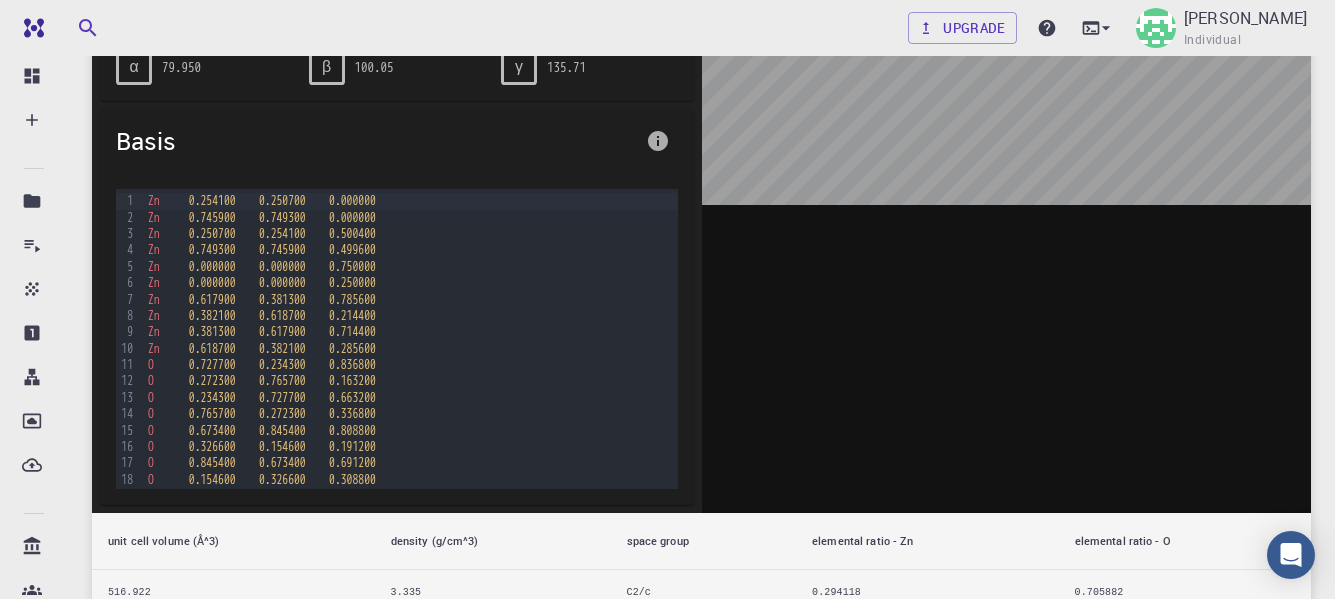 scroll, scrollTop: 278, scrollLeft: 0, axis: vertical 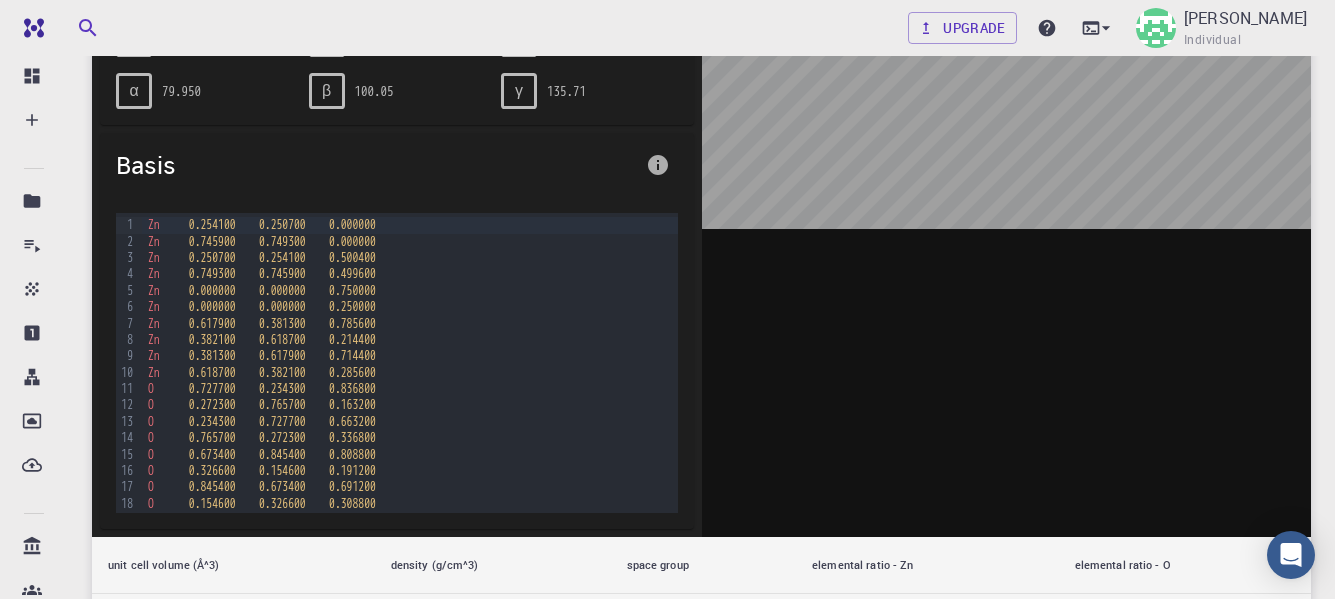 click on "γ" at bounding box center [519, 91] 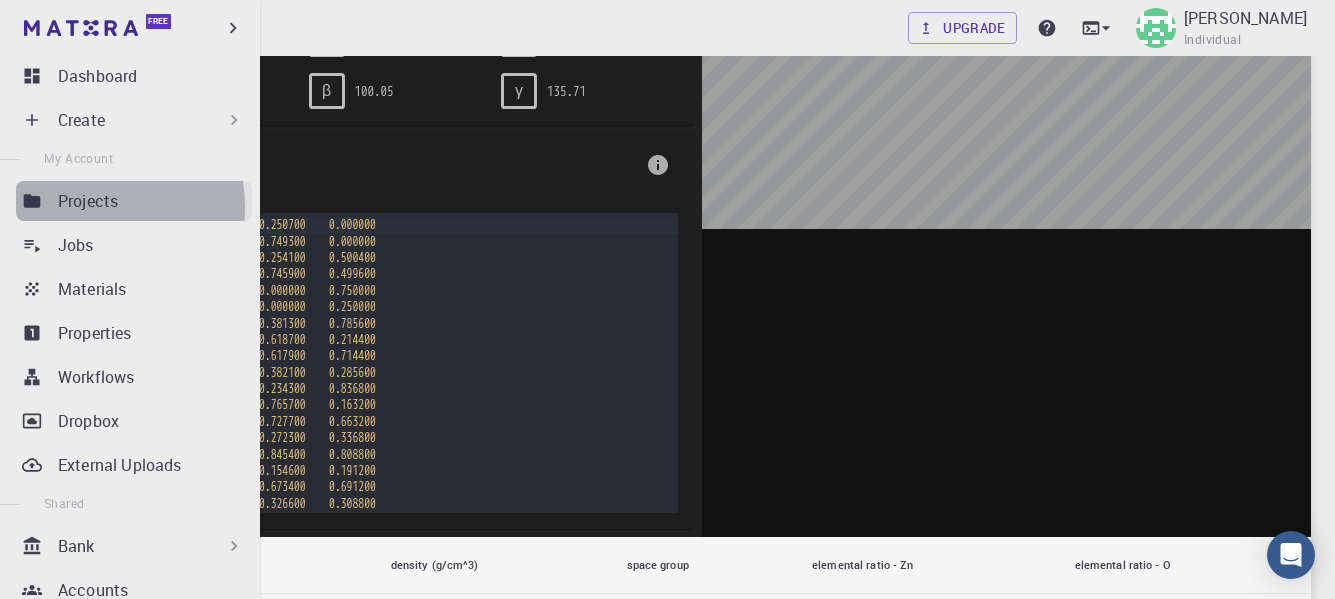 click on "Projects" at bounding box center [88, 201] 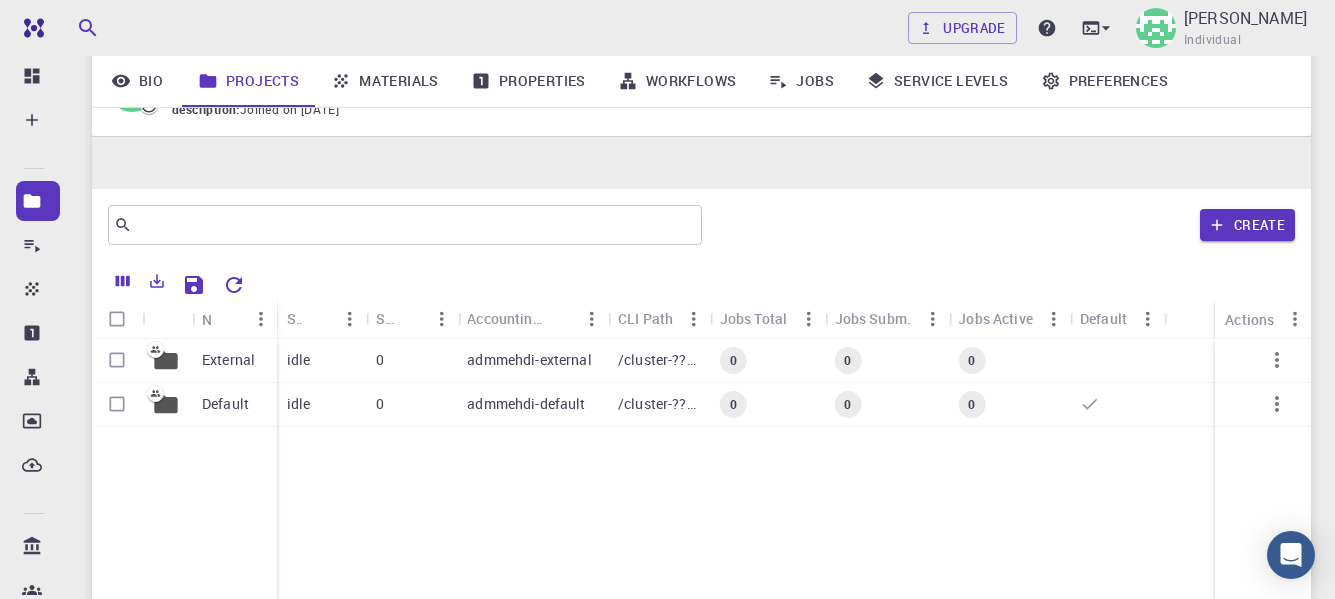 scroll, scrollTop: 200, scrollLeft: 0, axis: vertical 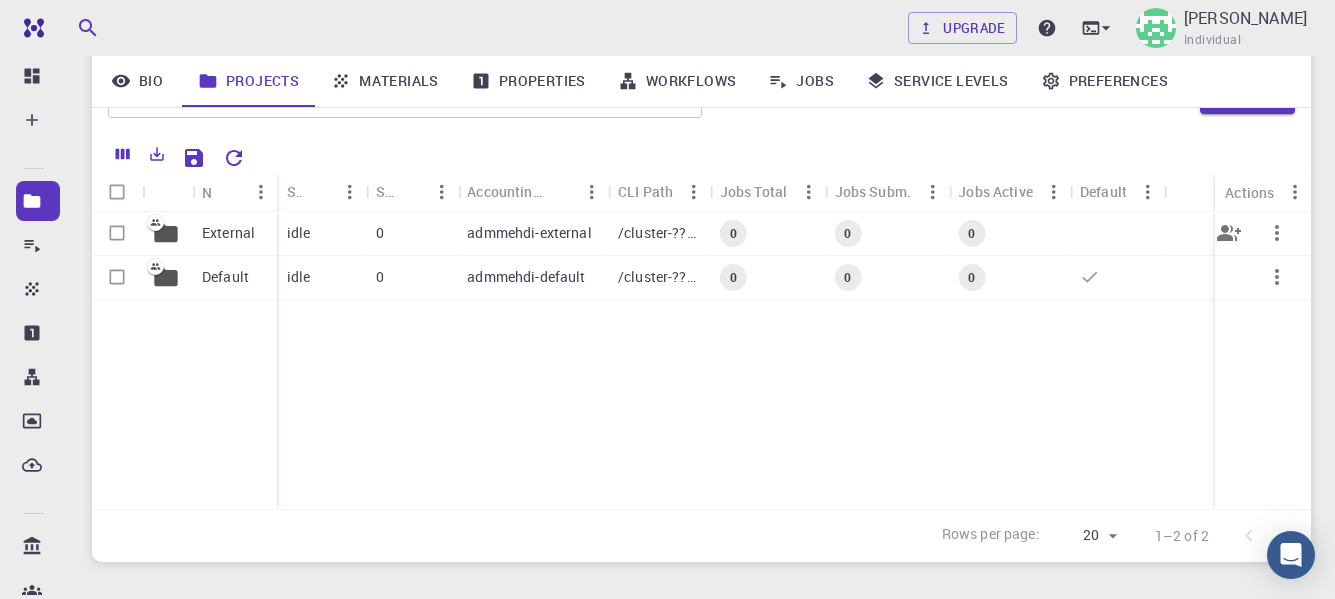 click at bounding box center (117, 233) 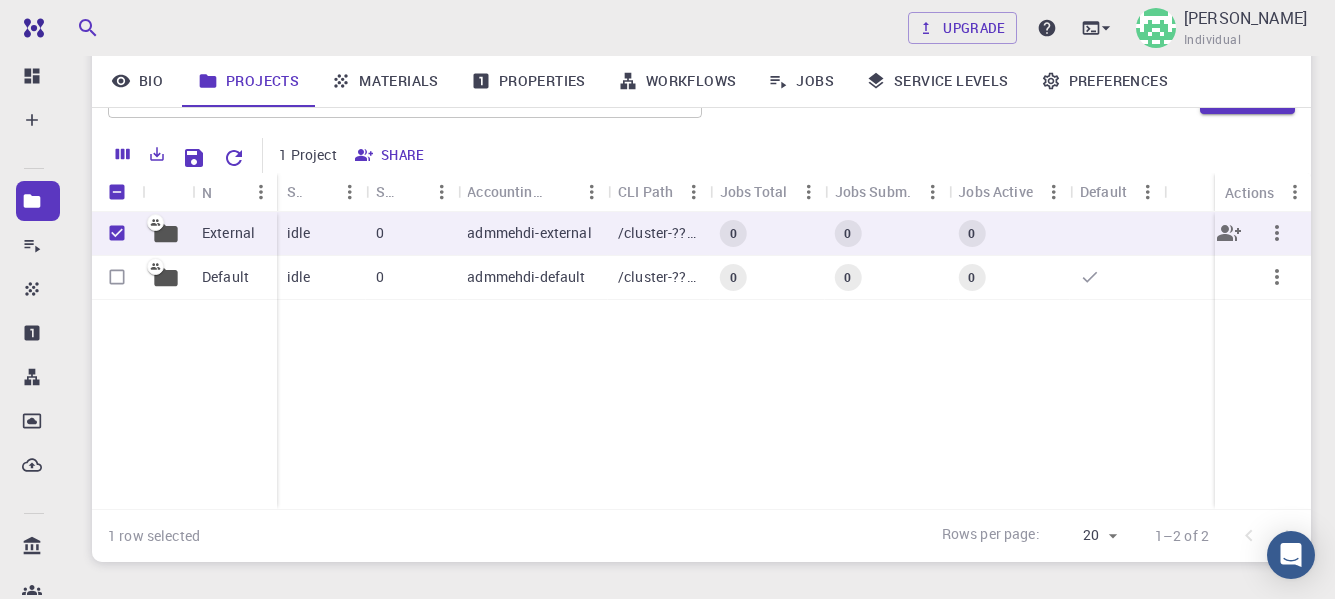 click on "External" at bounding box center (228, 233) 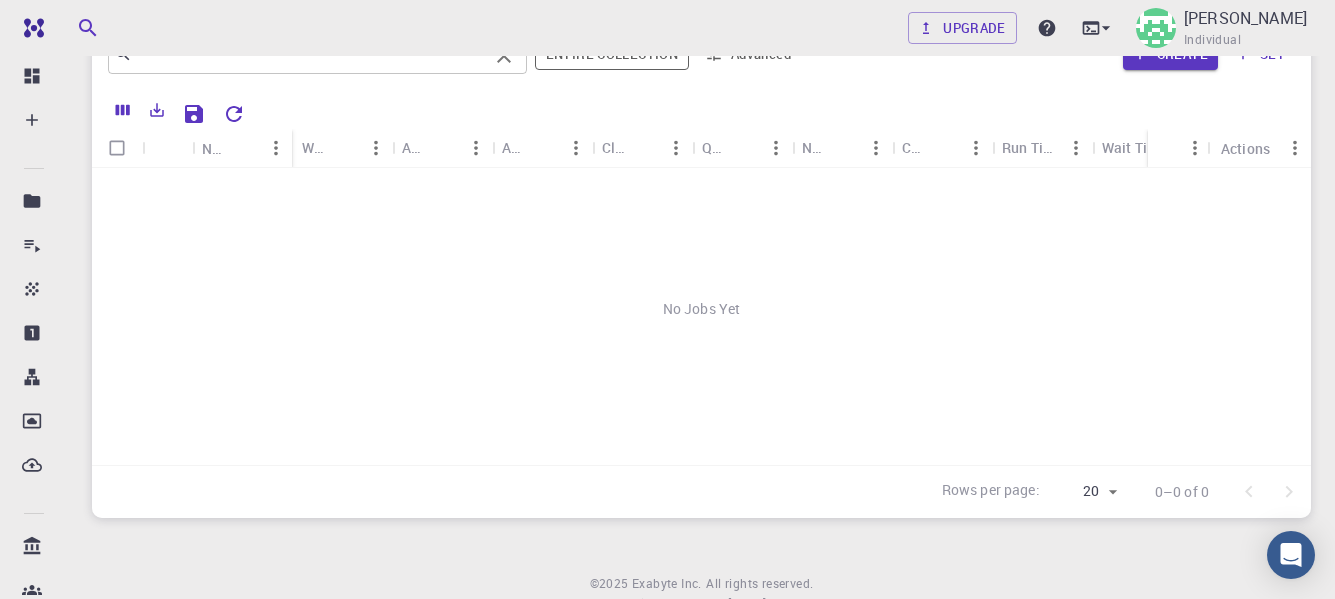 scroll, scrollTop: 200, scrollLeft: 0, axis: vertical 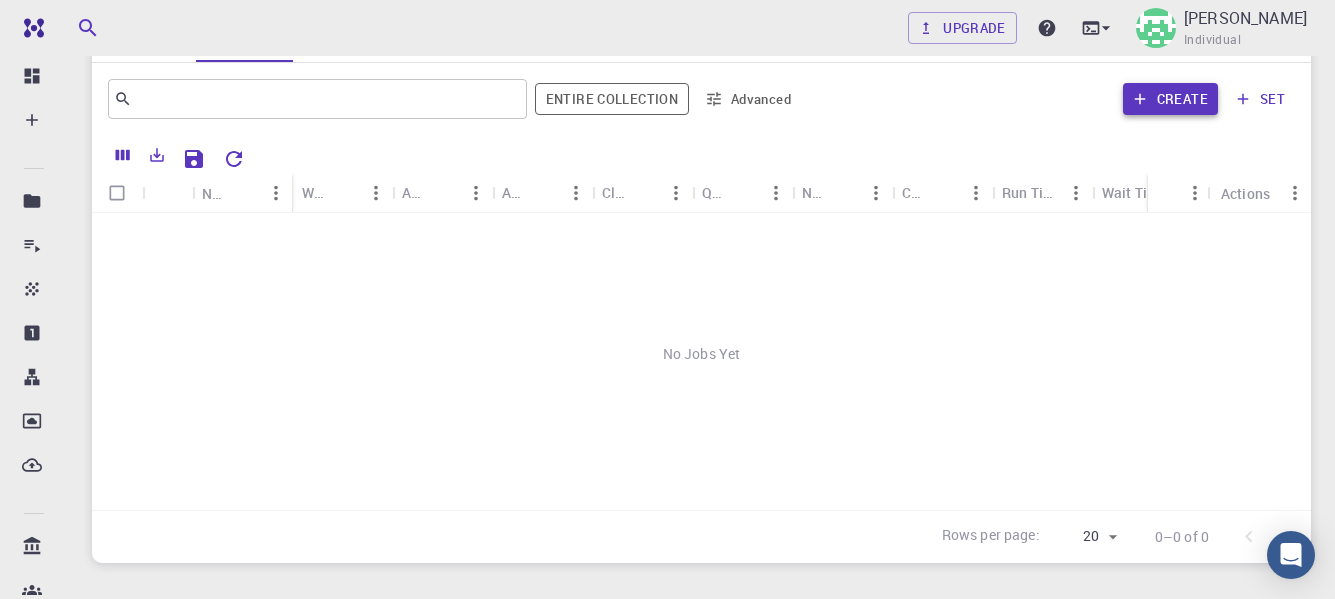 click on "Create" at bounding box center (1170, 99) 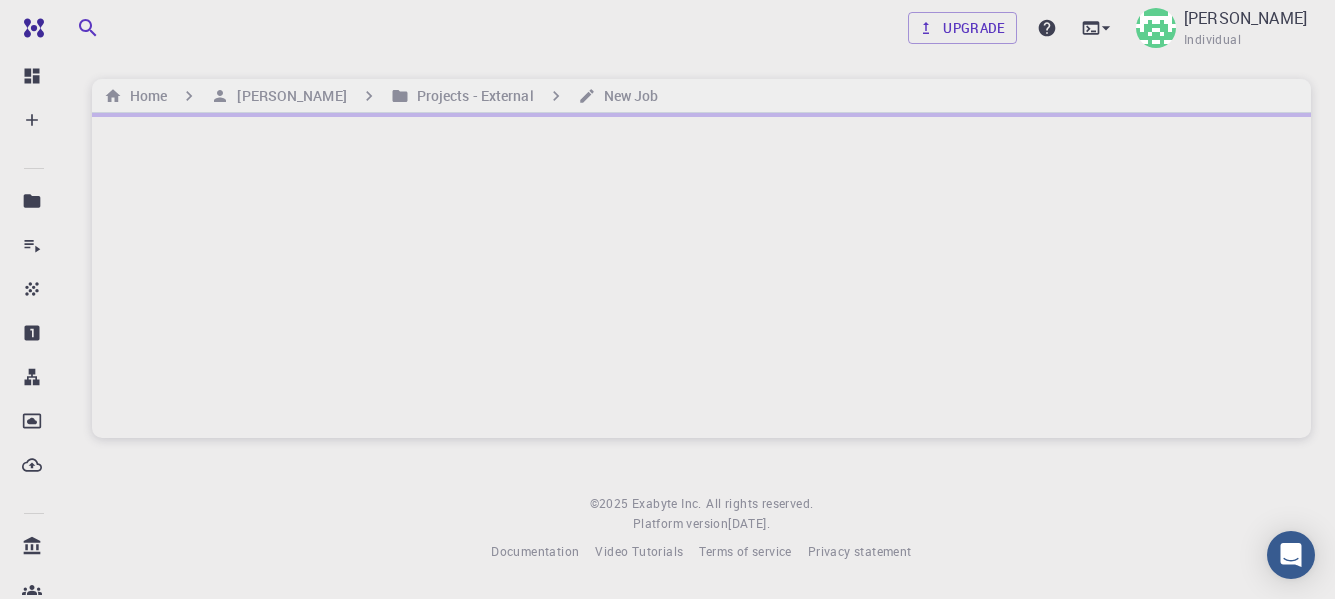 scroll, scrollTop: 0, scrollLeft: 0, axis: both 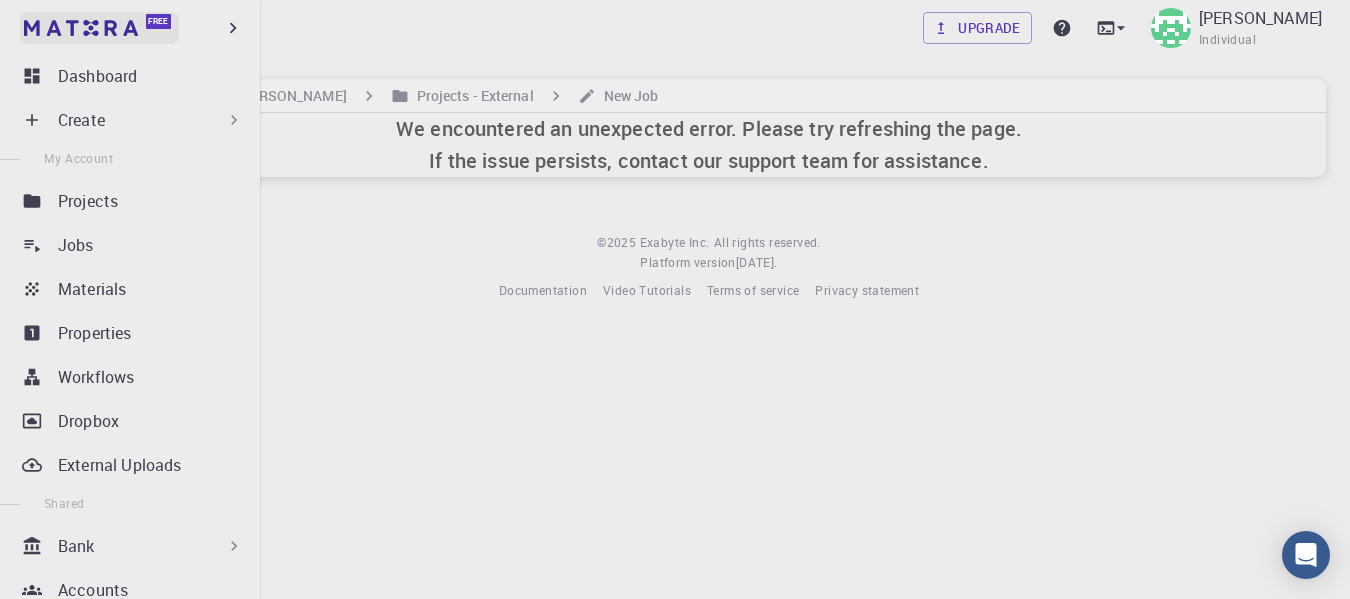 click on "Free" at bounding box center [99, 28] 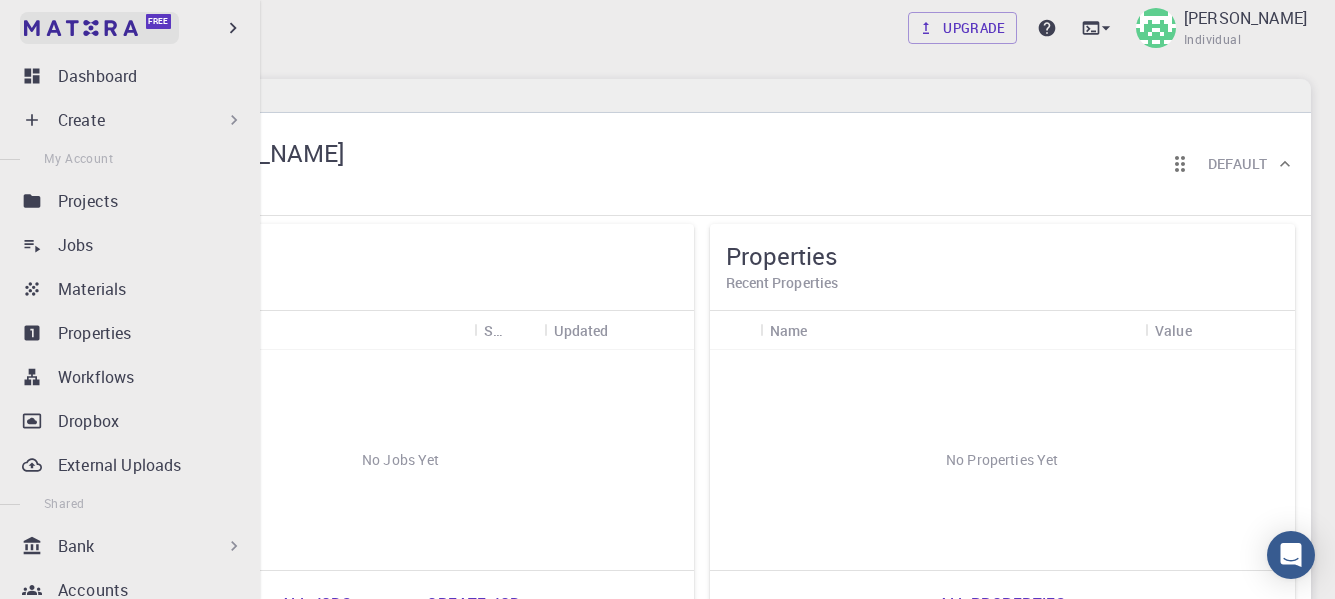 click at bounding box center (38, 28) 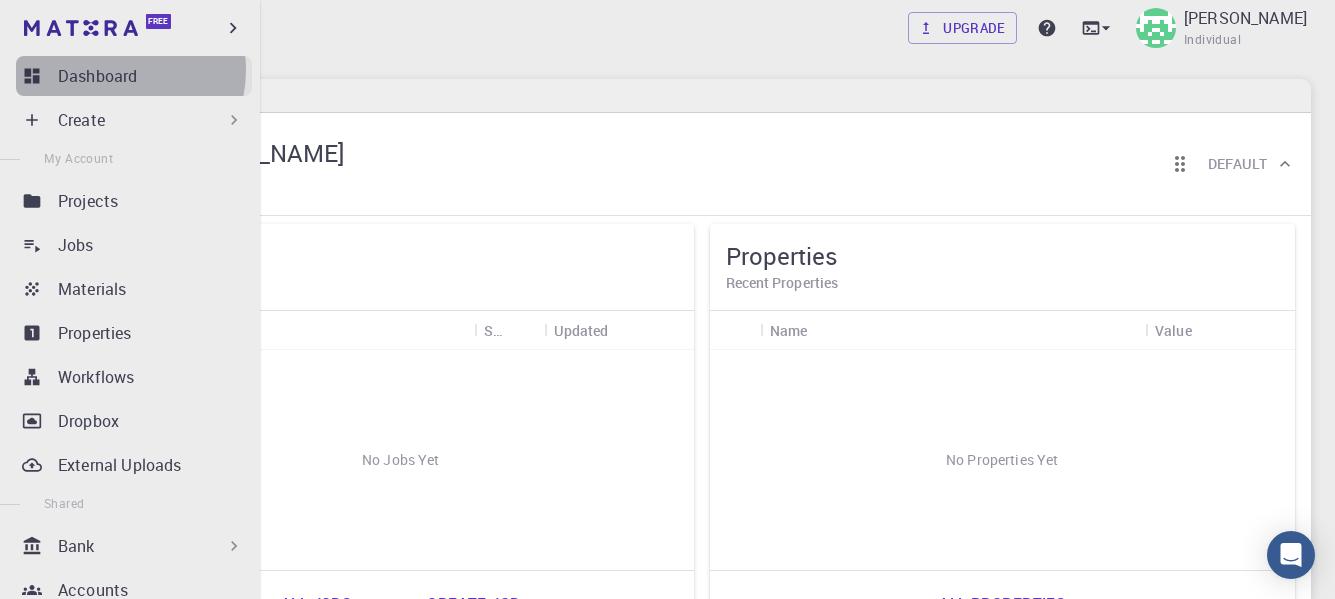 click on "Dashboard" at bounding box center [97, 76] 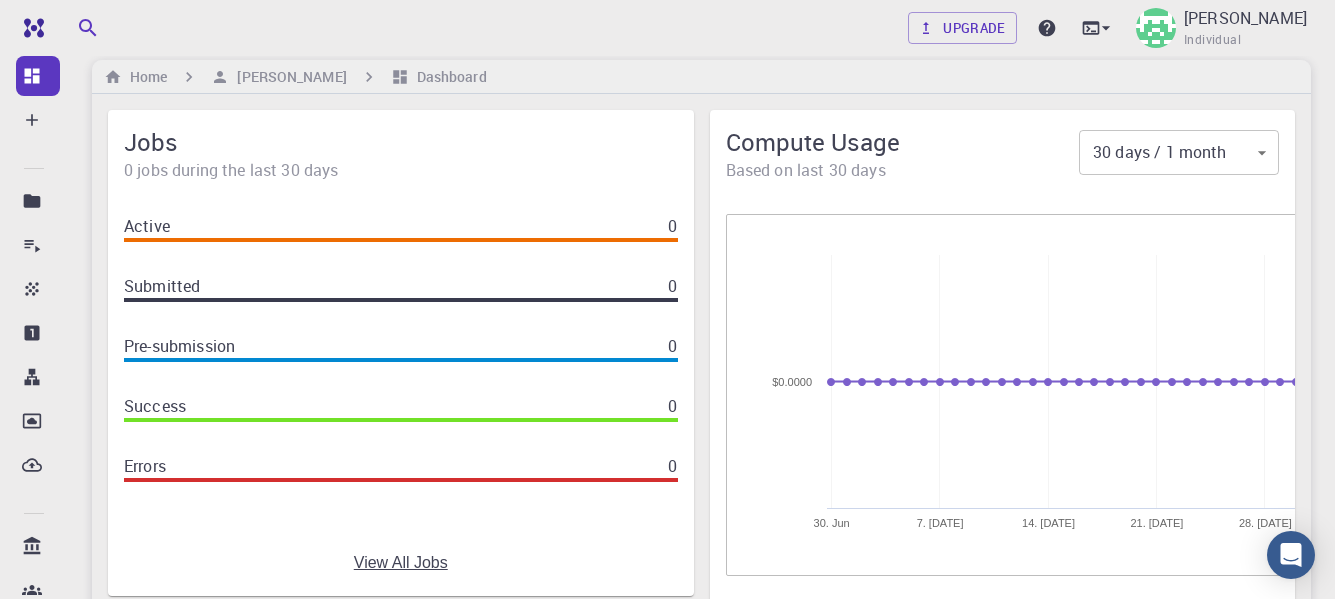 scroll, scrollTop: 0, scrollLeft: 0, axis: both 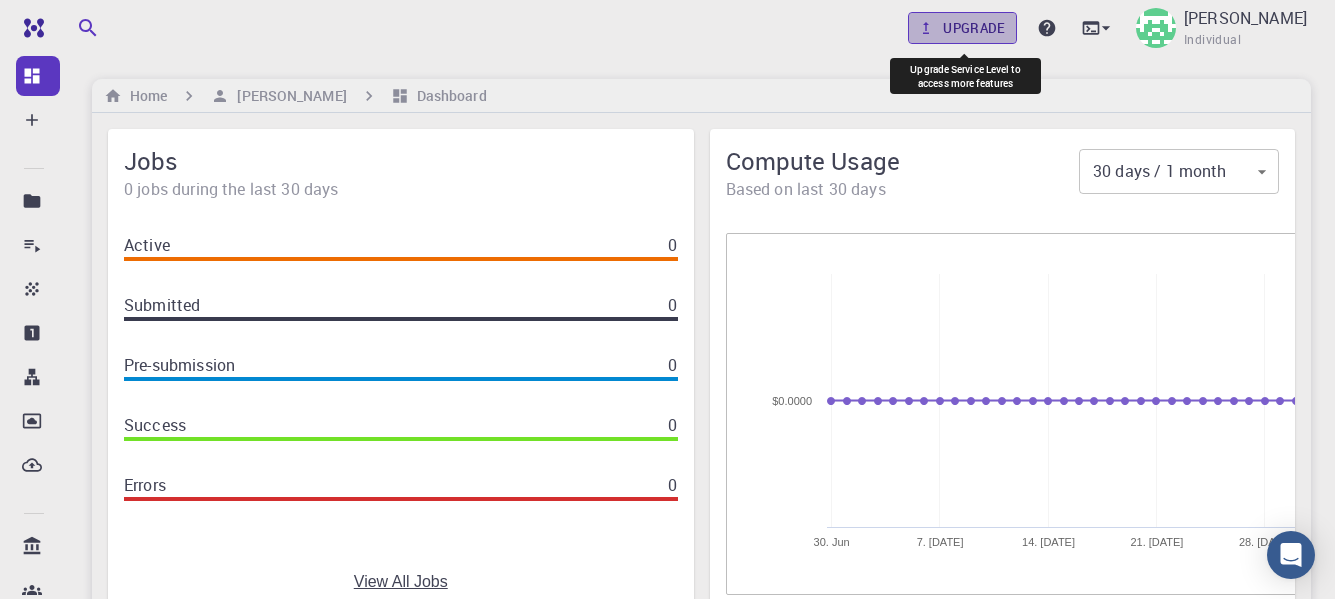 click on "Upgrade" at bounding box center (962, 28) 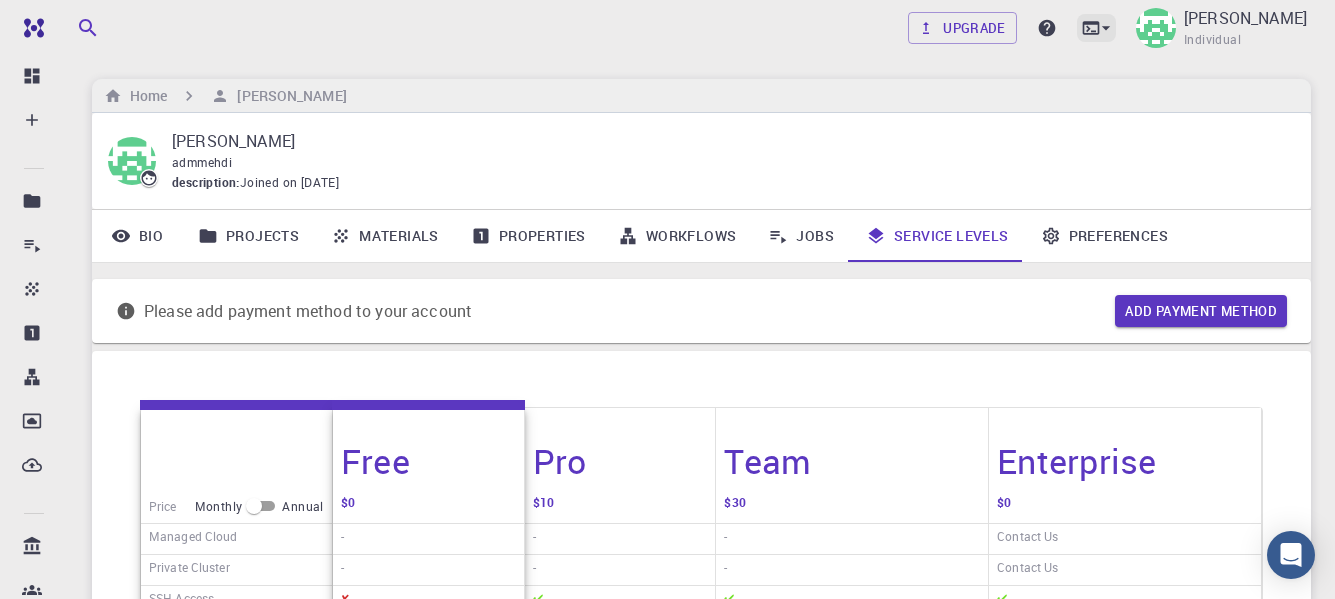 click 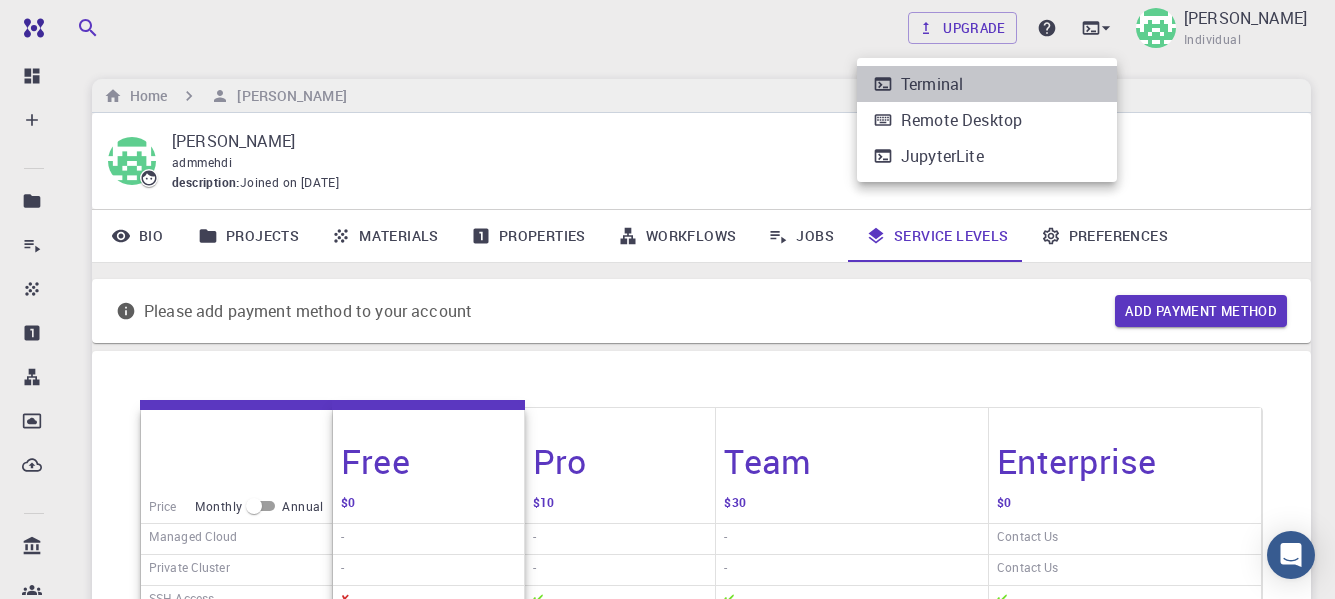 click on "Terminal" at bounding box center (932, 84) 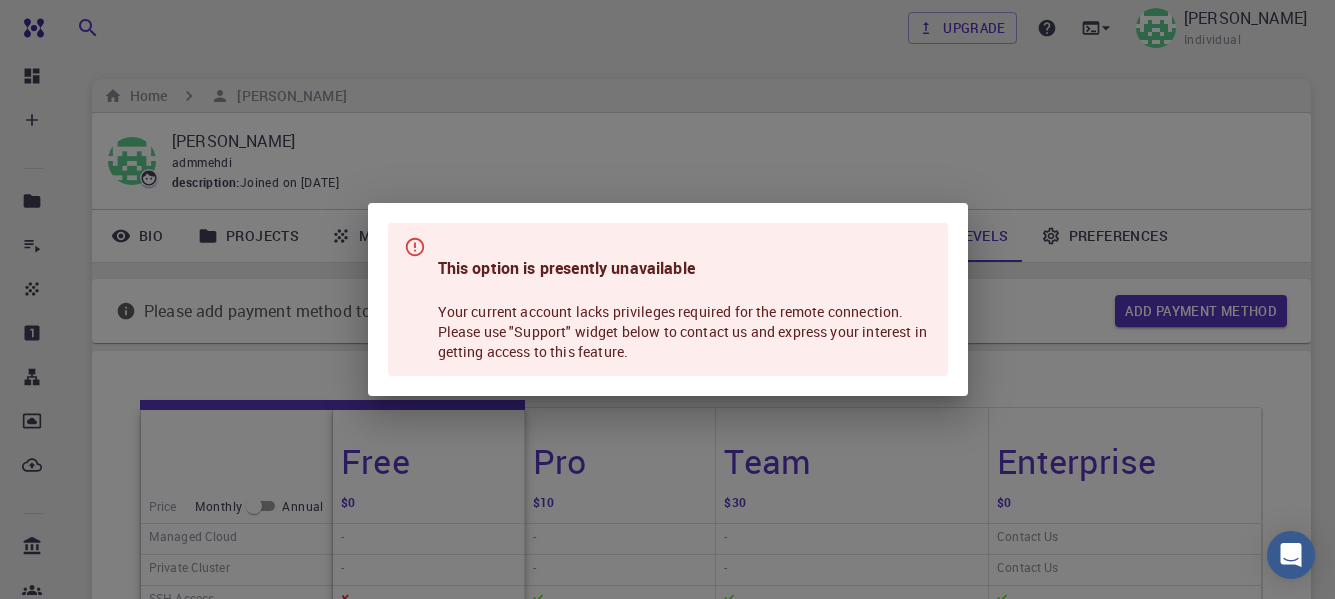 click on "This option is presently unavailable Your current account lacks privileges required for the remote connection. Please use "Support" widget below to contact us and express your interest in getting access to this feature." at bounding box center (667, 299) 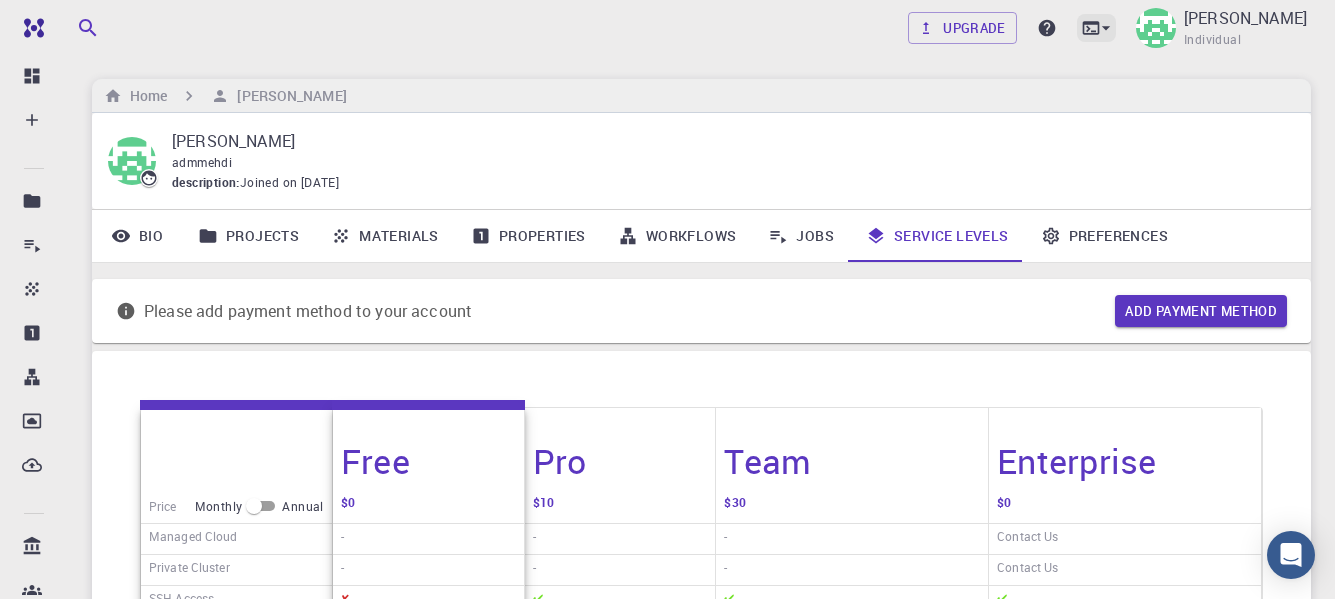 click 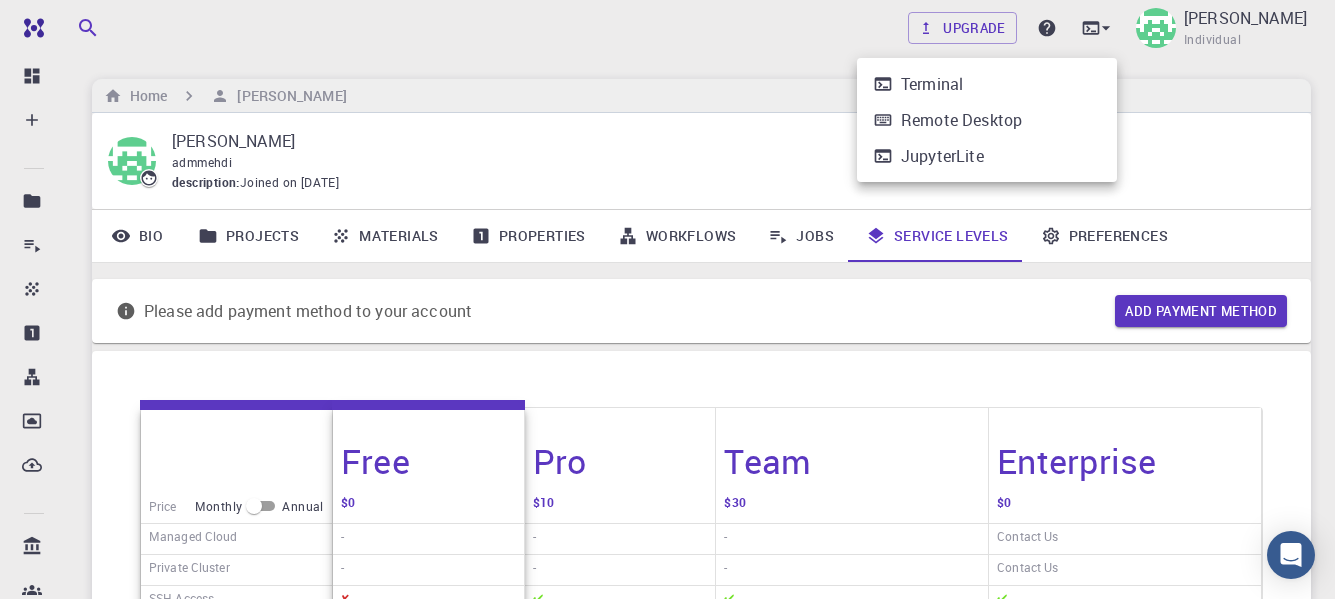 click on "Remote Desktop" at bounding box center (961, 120) 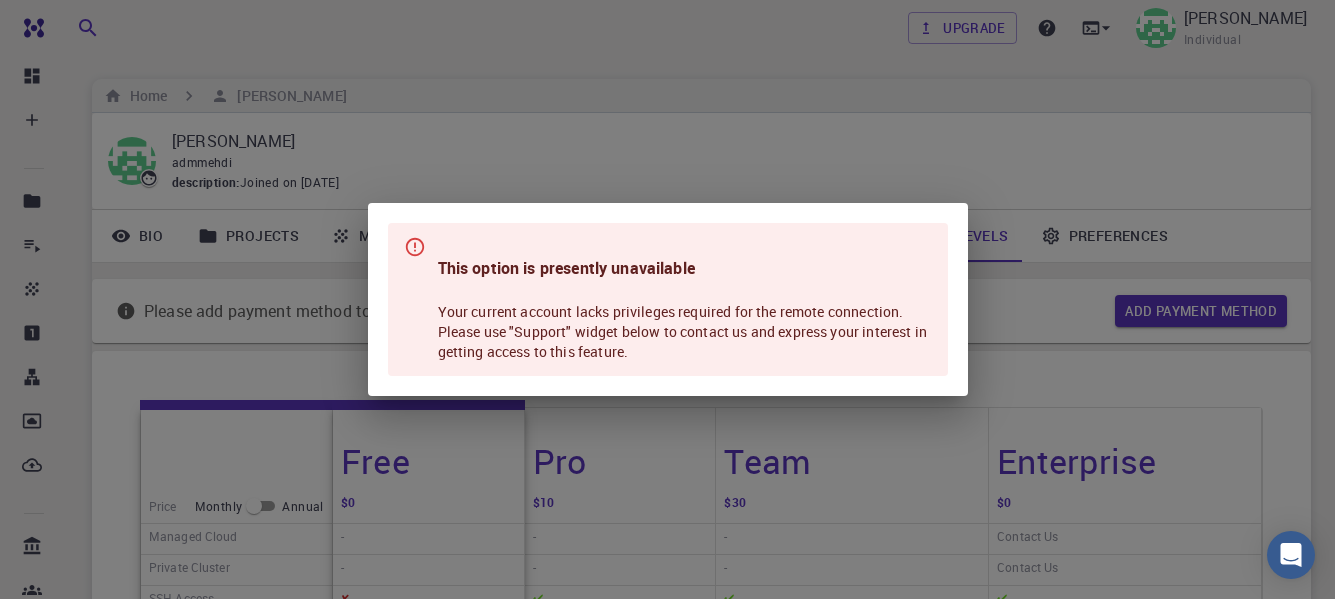 click on "This option is presently unavailable Your current account lacks privileges required for the remote connection. Please use "Support" widget below to contact us and express your interest in getting access to this feature." at bounding box center [667, 299] 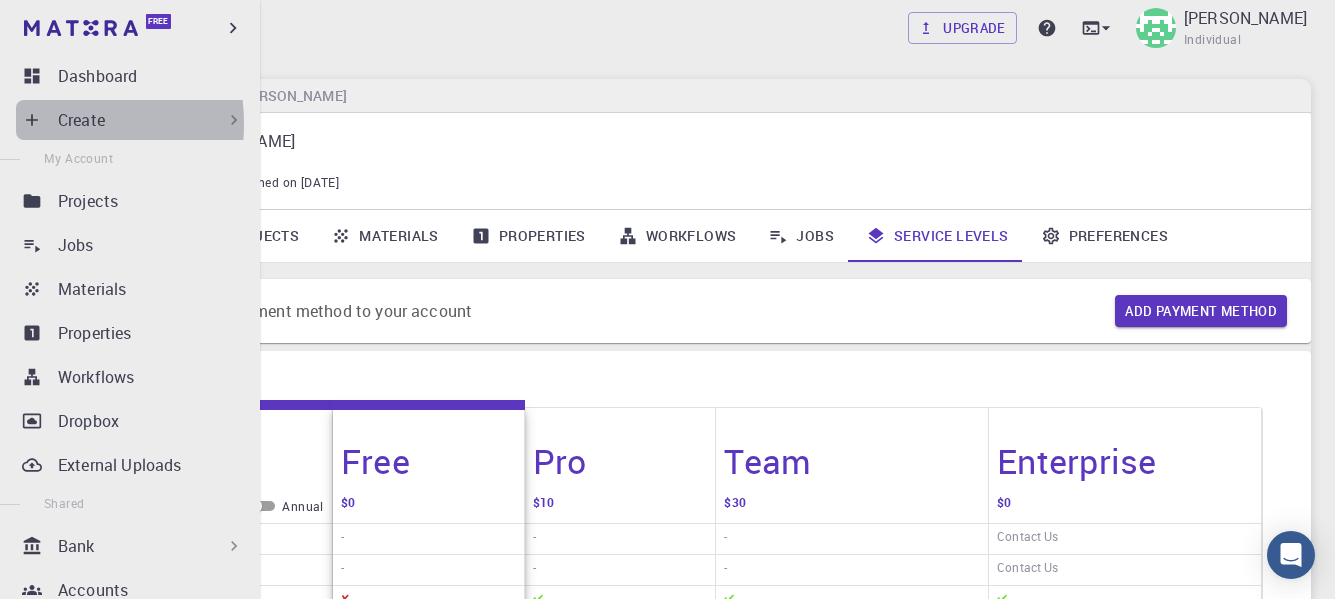 click 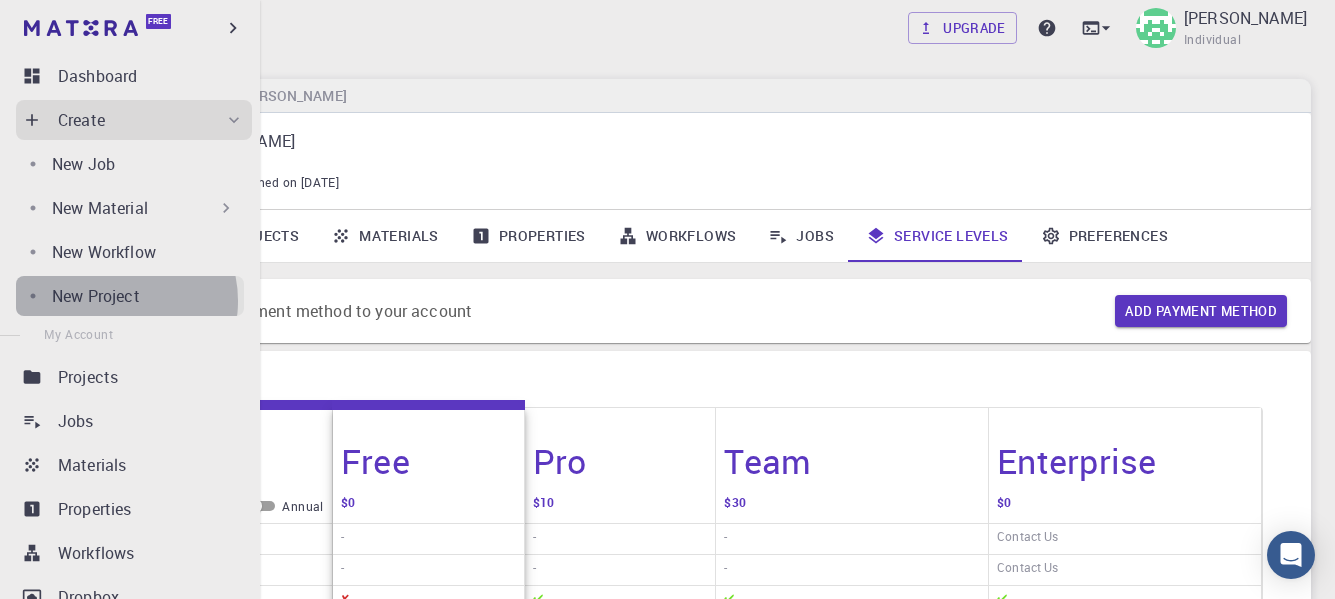 click on "New Project" at bounding box center [96, 296] 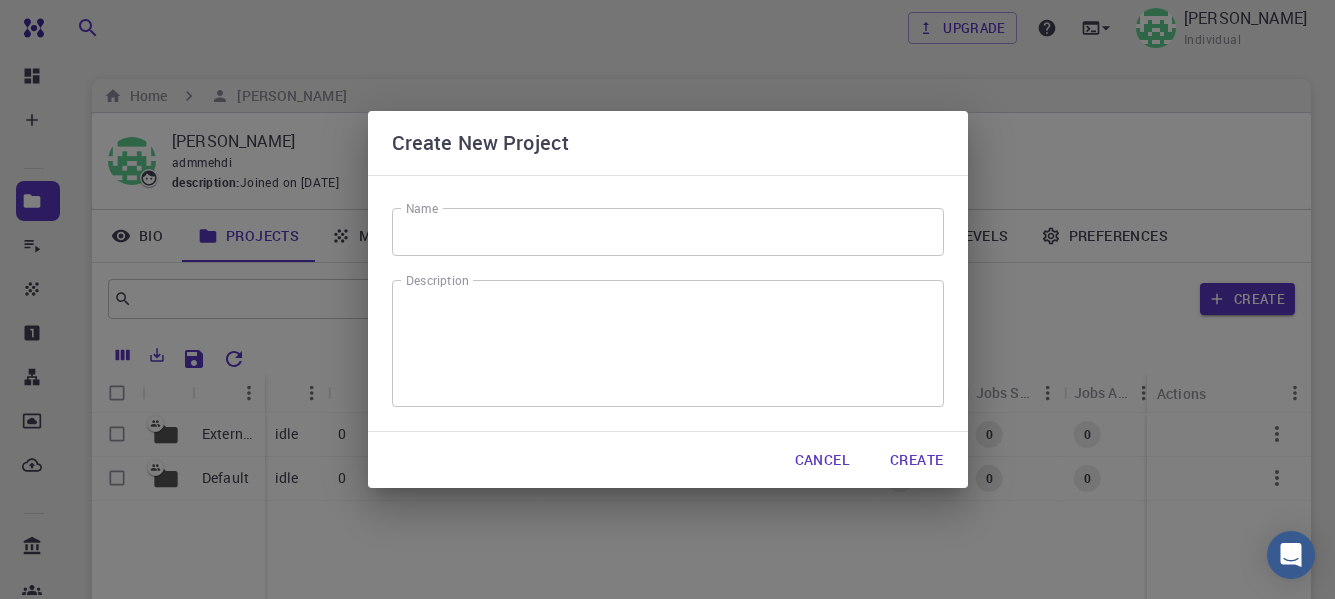 click on "Cancel" at bounding box center [822, 460] 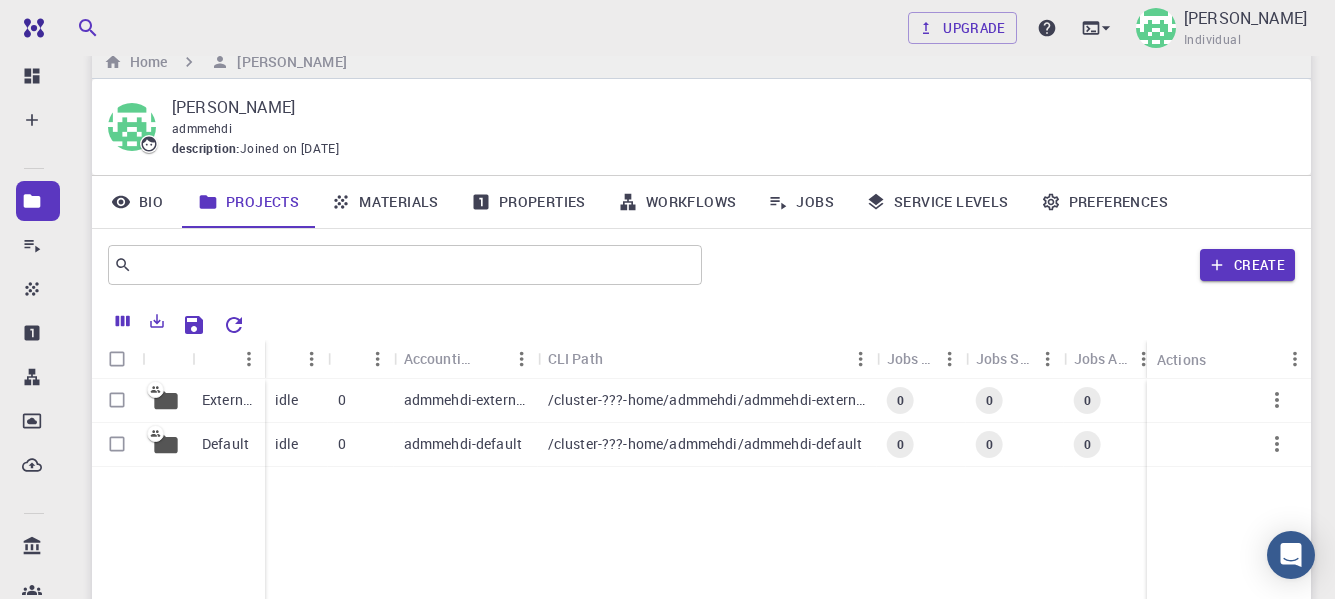 scroll, scrollTop: 0, scrollLeft: 0, axis: both 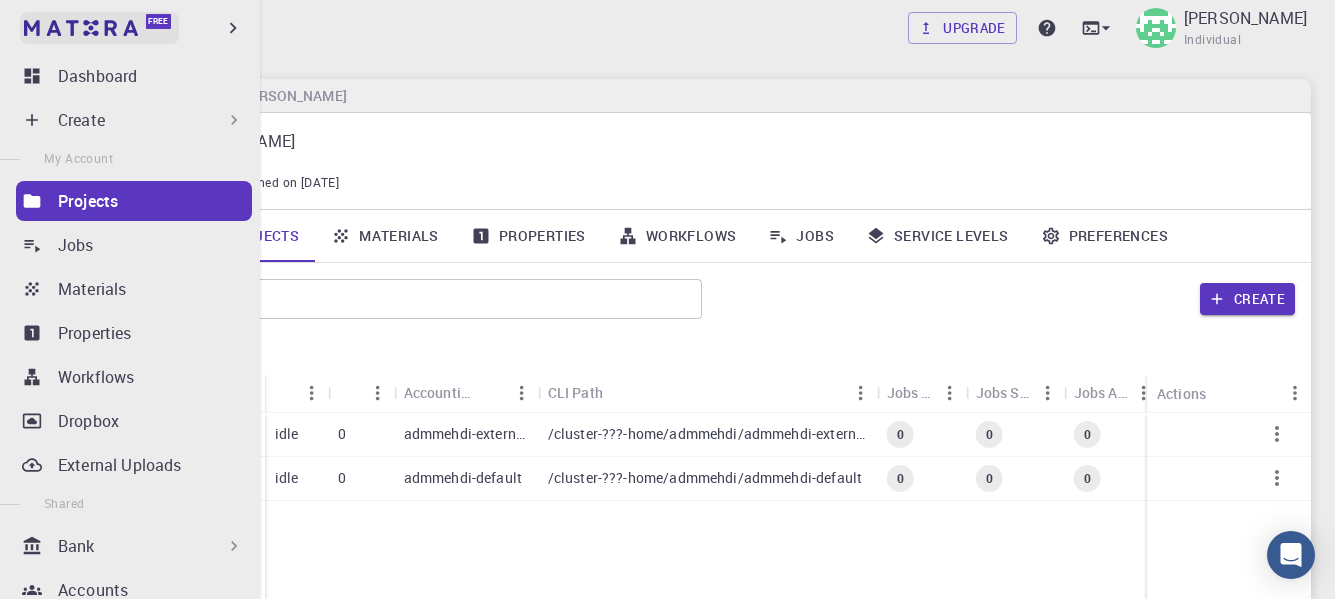 click on "Free" at bounding box center [99, 28] 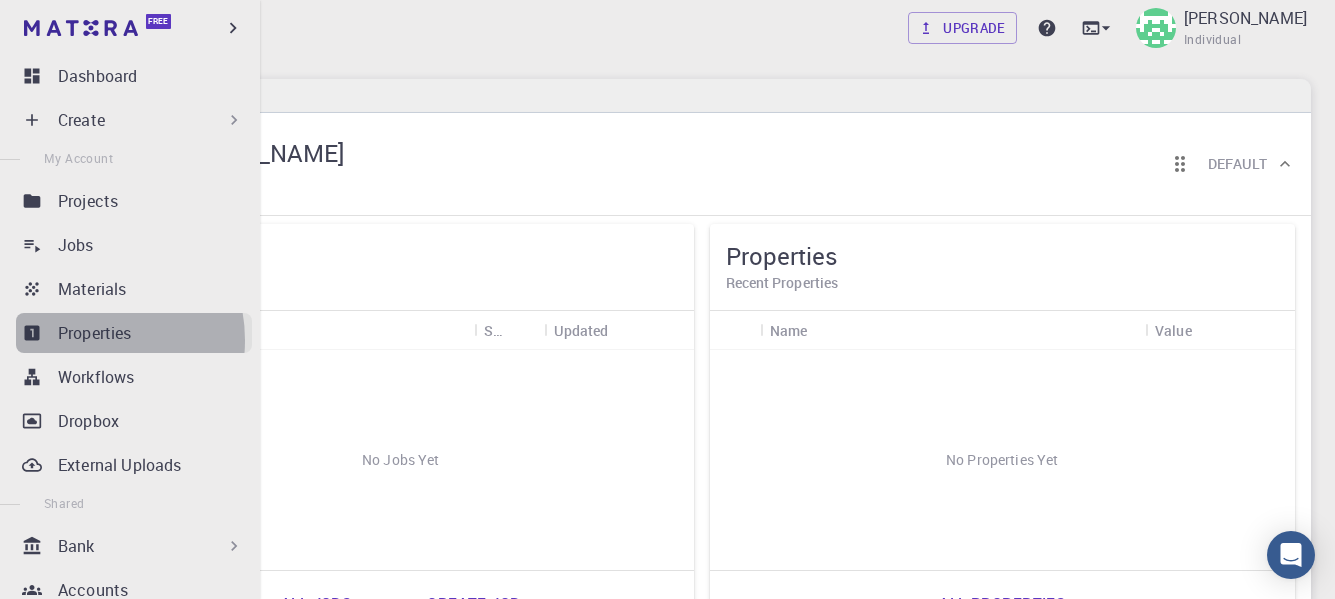 click on "Properties" at bounding box center [95, 333] 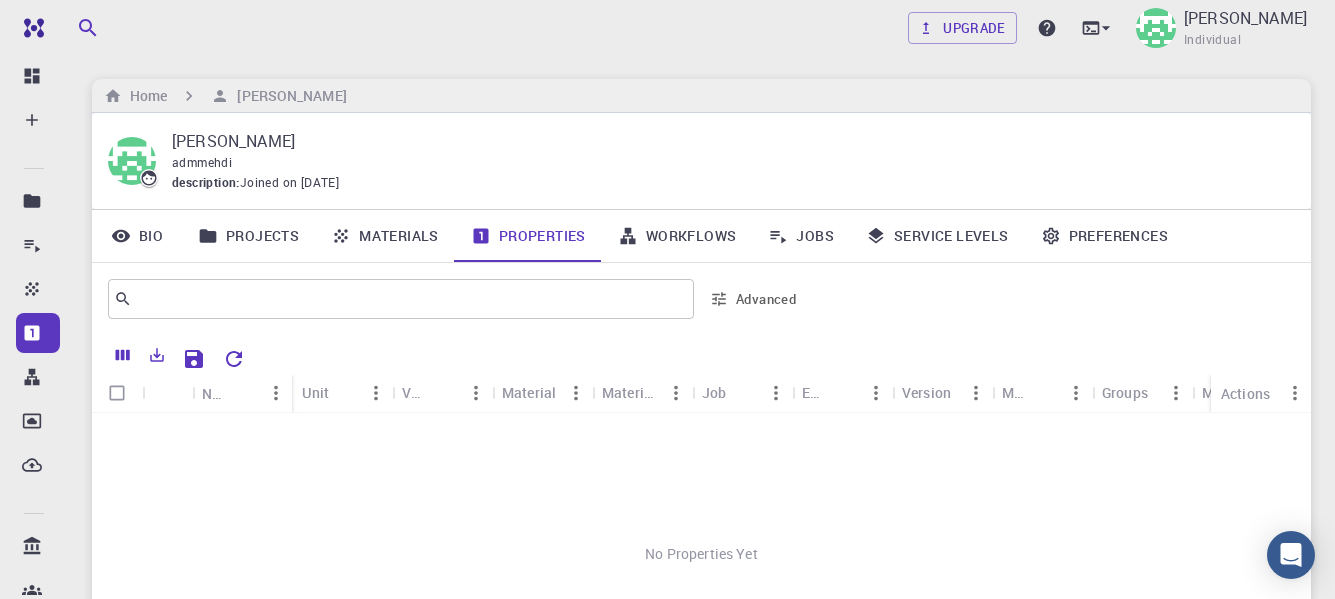 click on "Workflows" at bounding box center [677, 236] 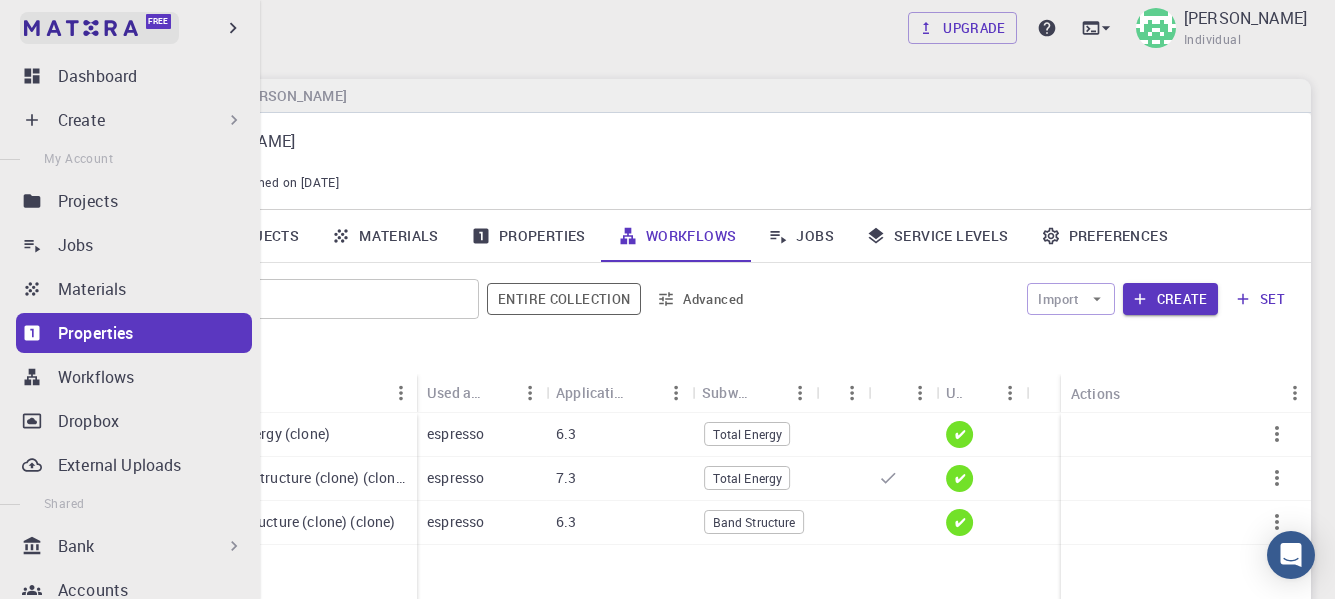 click at bounding box center (81, 28) 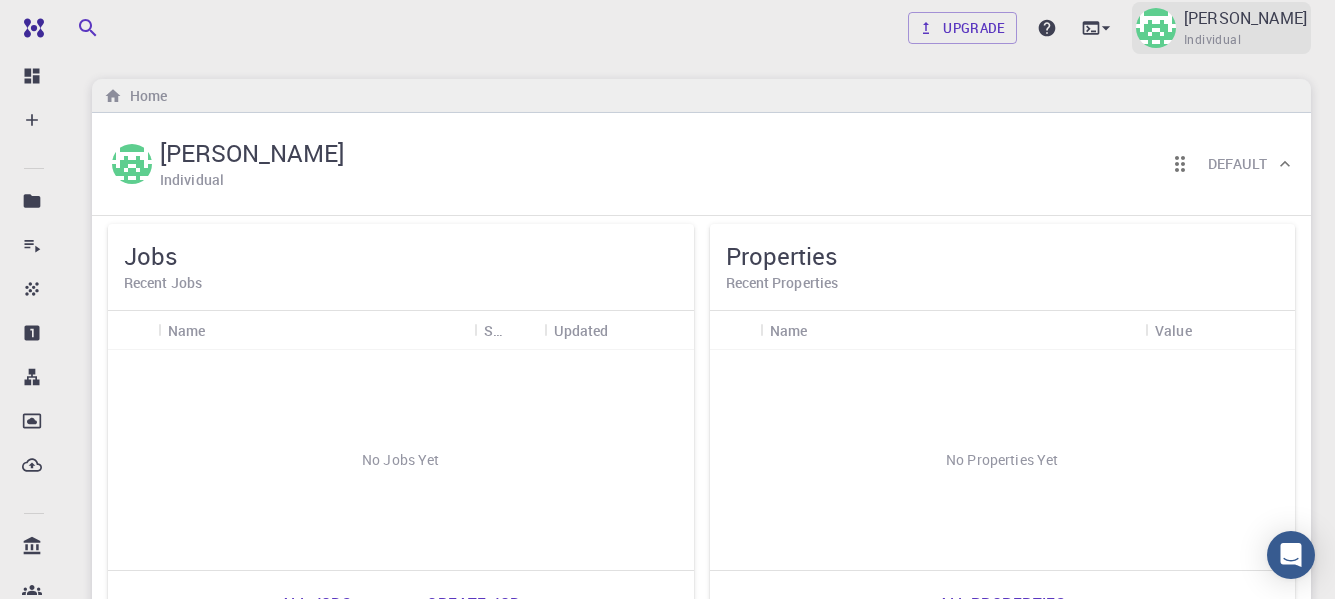 click on "[PERSON_NAME]" at bounding box center (1245, 18) 